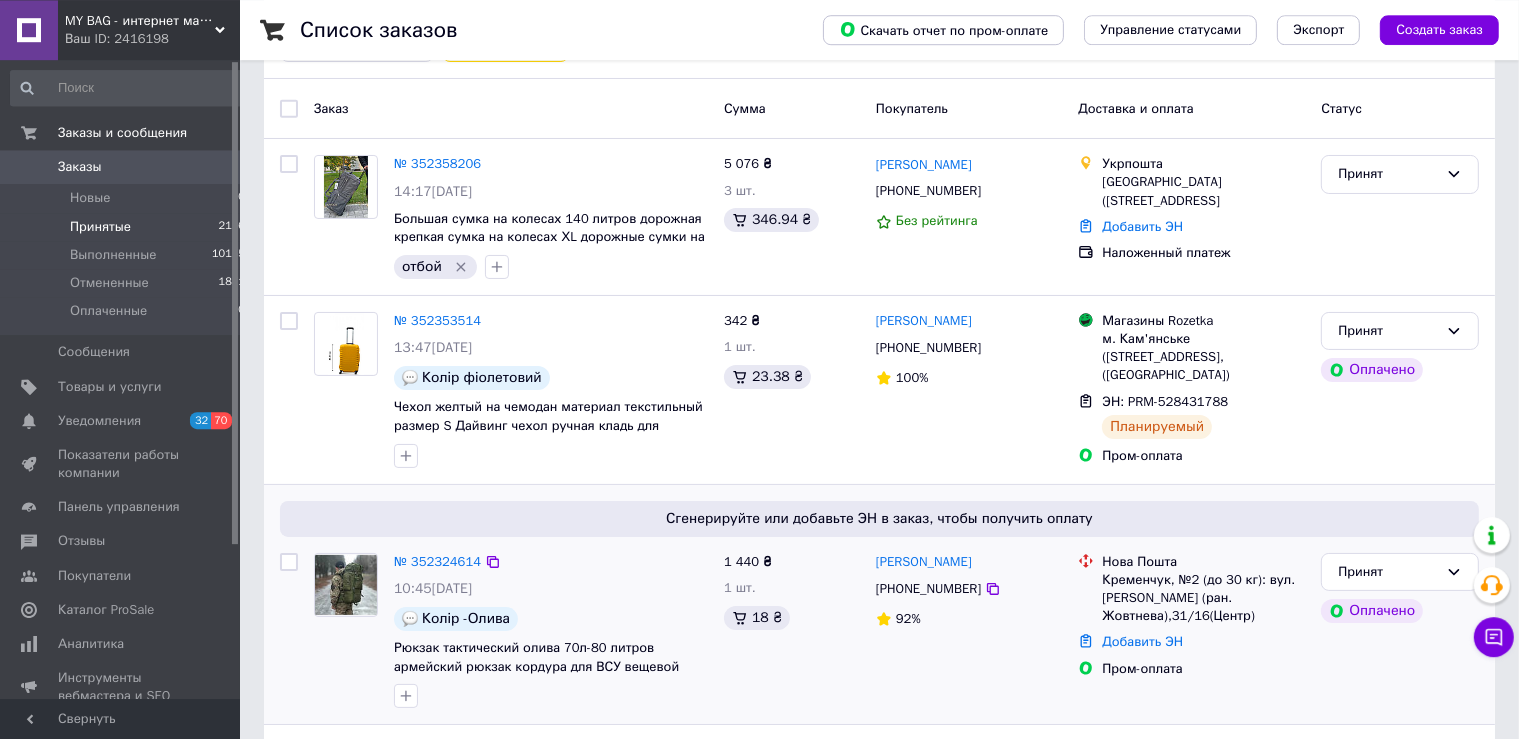 scroll, scrollTop: 316, scrollLeft: 0, axis: vertical 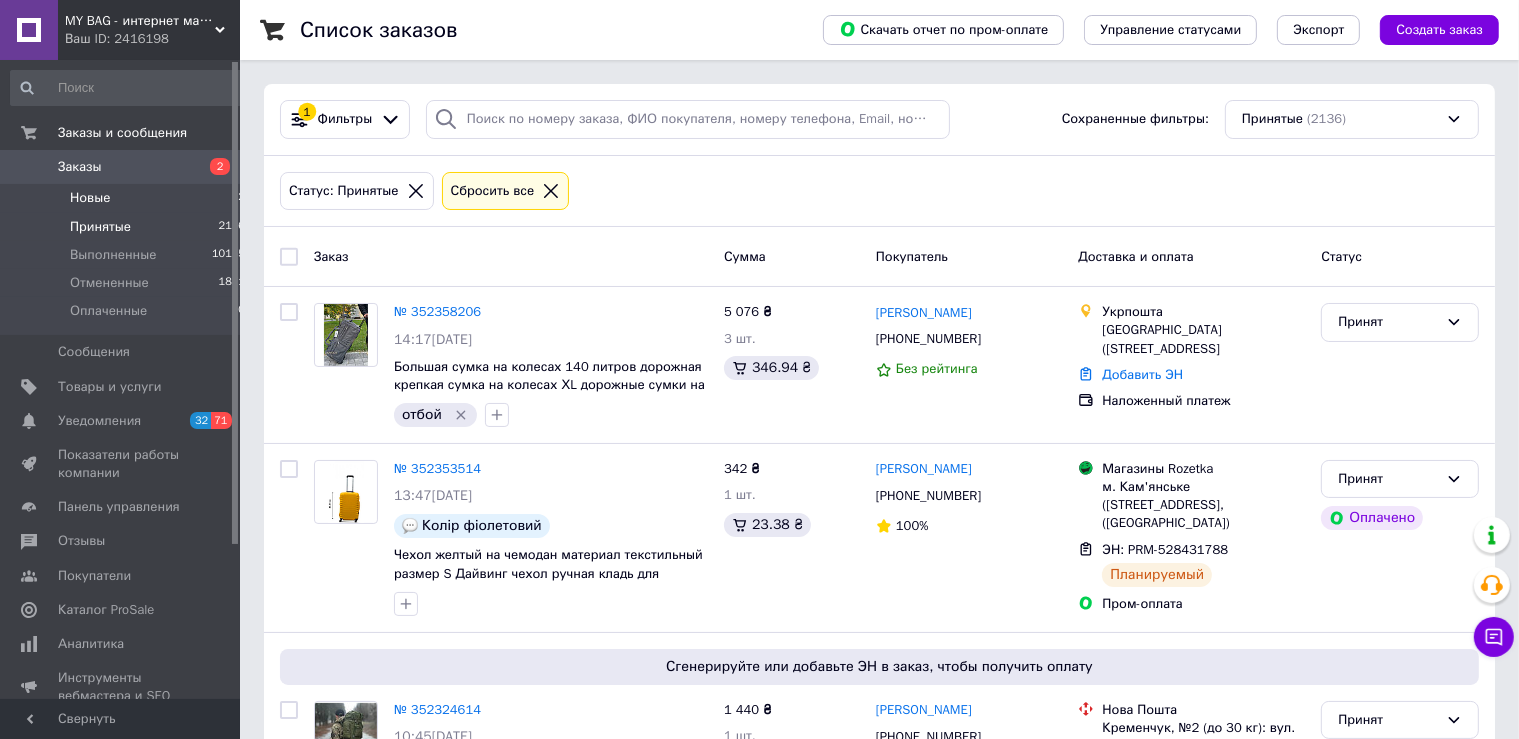 click on "Новые 2" at bounding box center (128, 198) 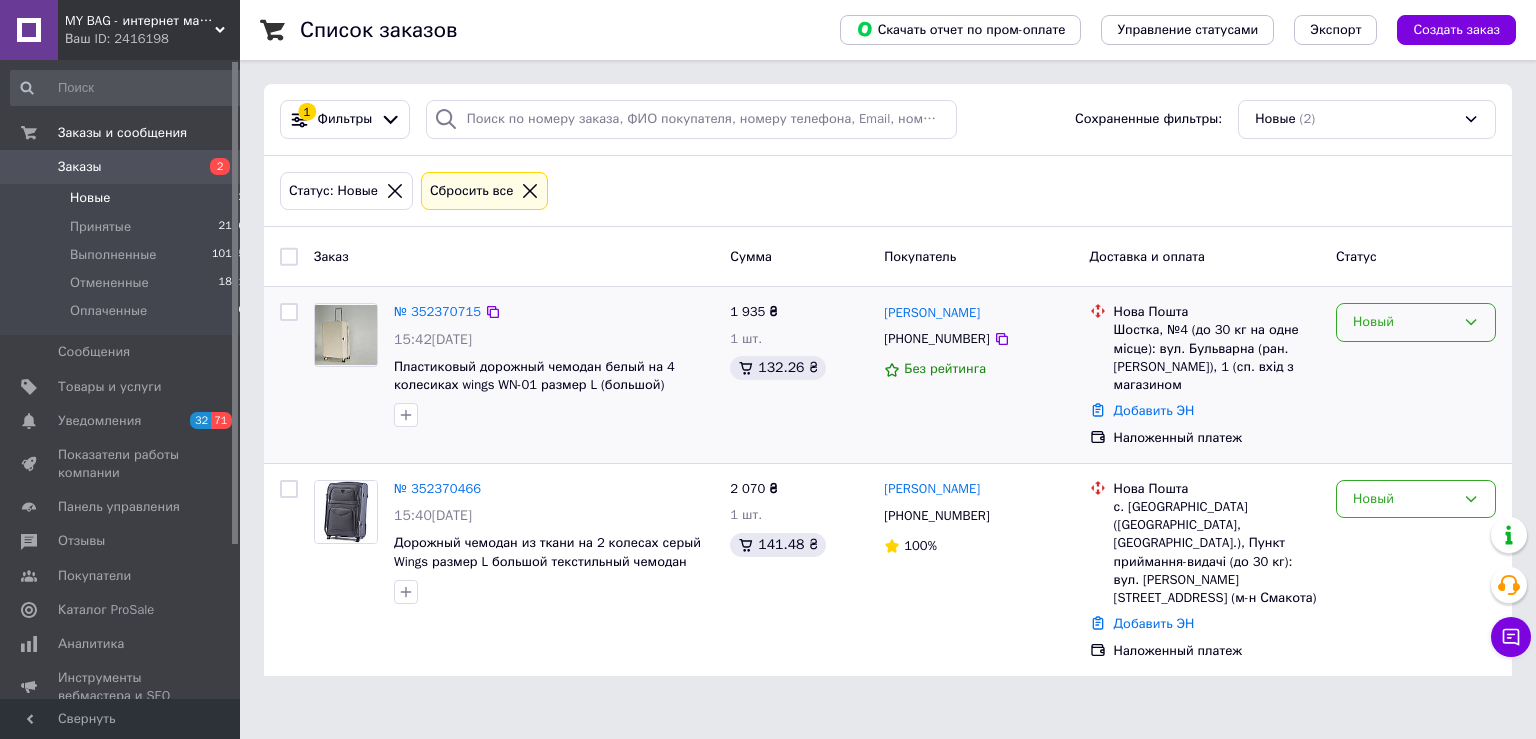 click on "Новый" at bounding box center (1404, 322) 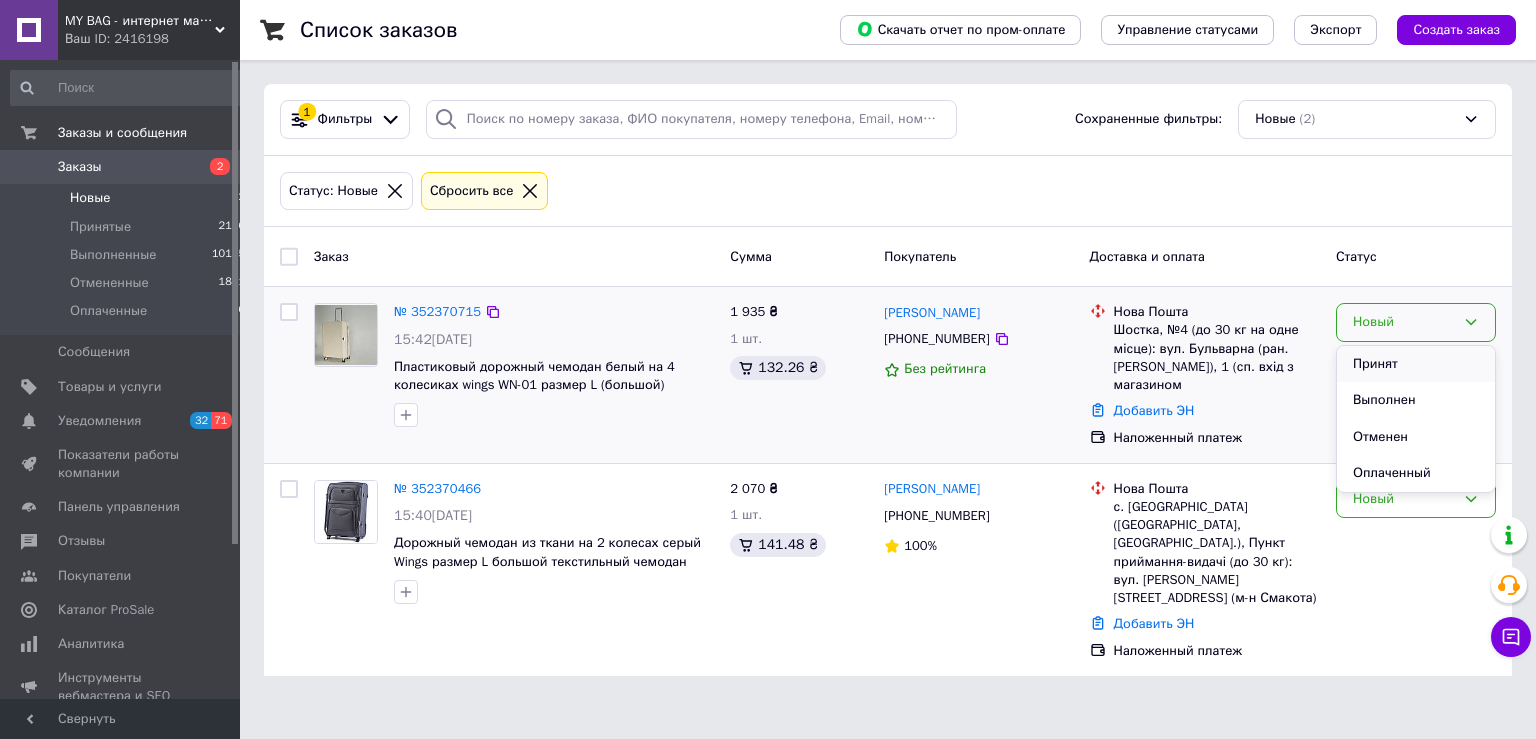 click on "Принят" at bounding box center (1416, 364) 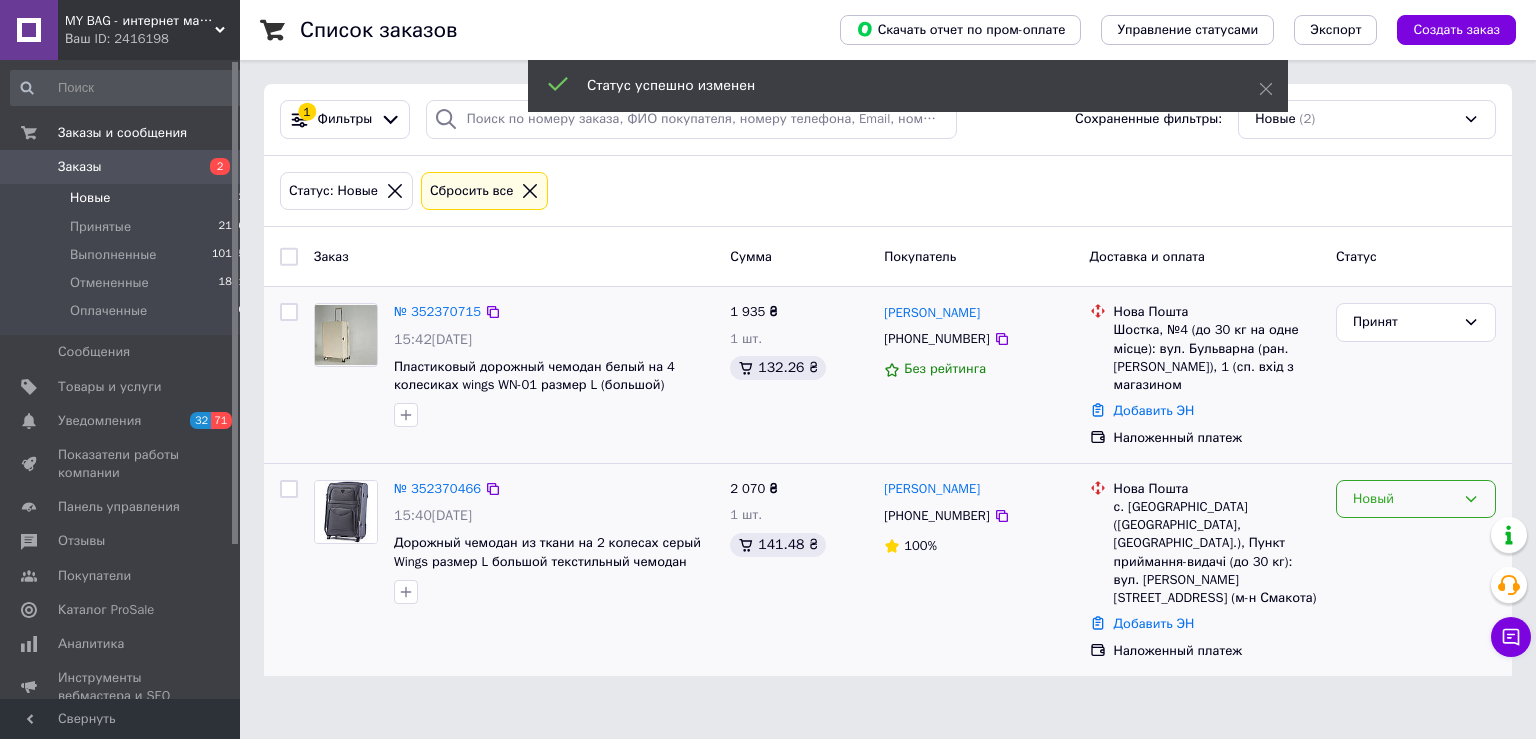 click on "Новый" at bounding box center [1416, 499] 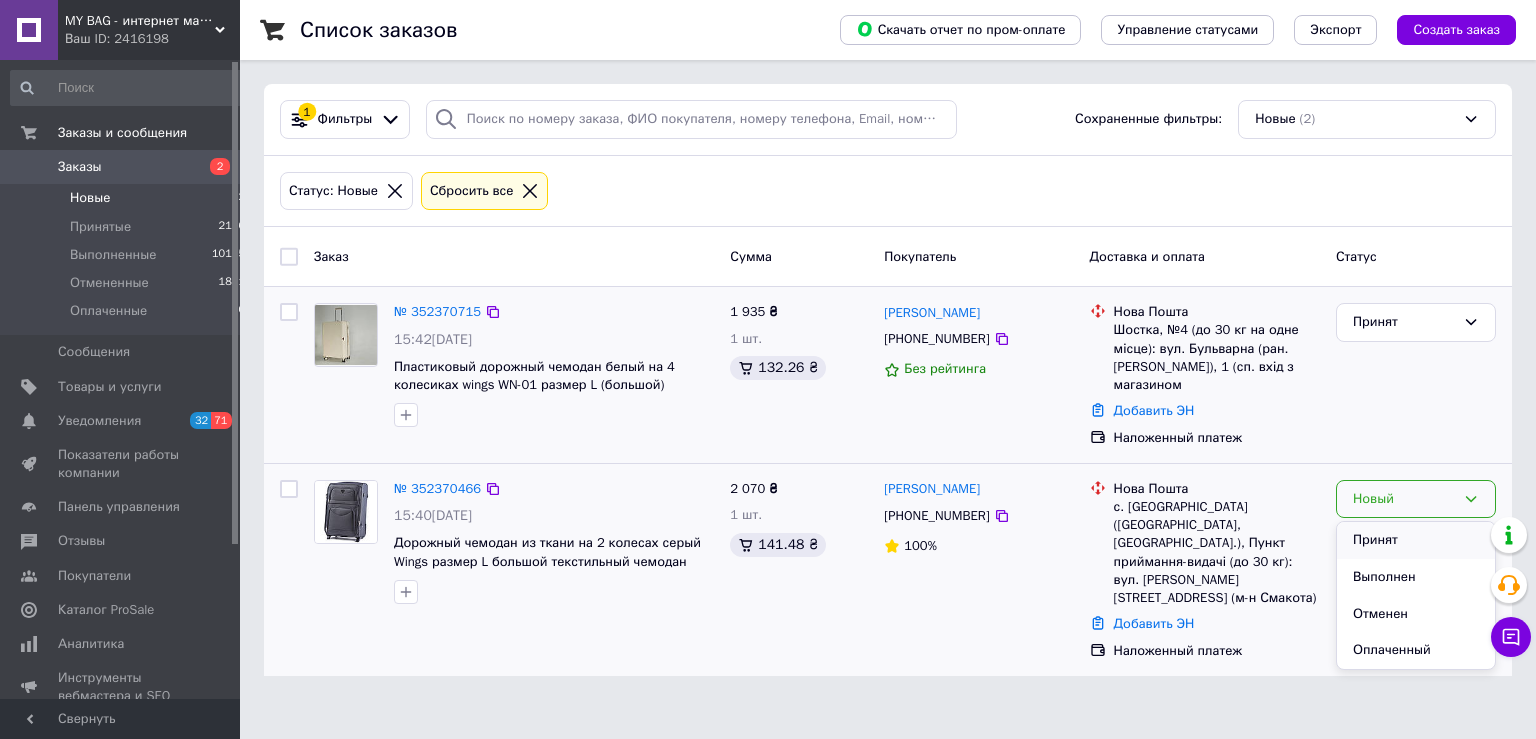 click on "Принят" at bounding box center (1416, 540) 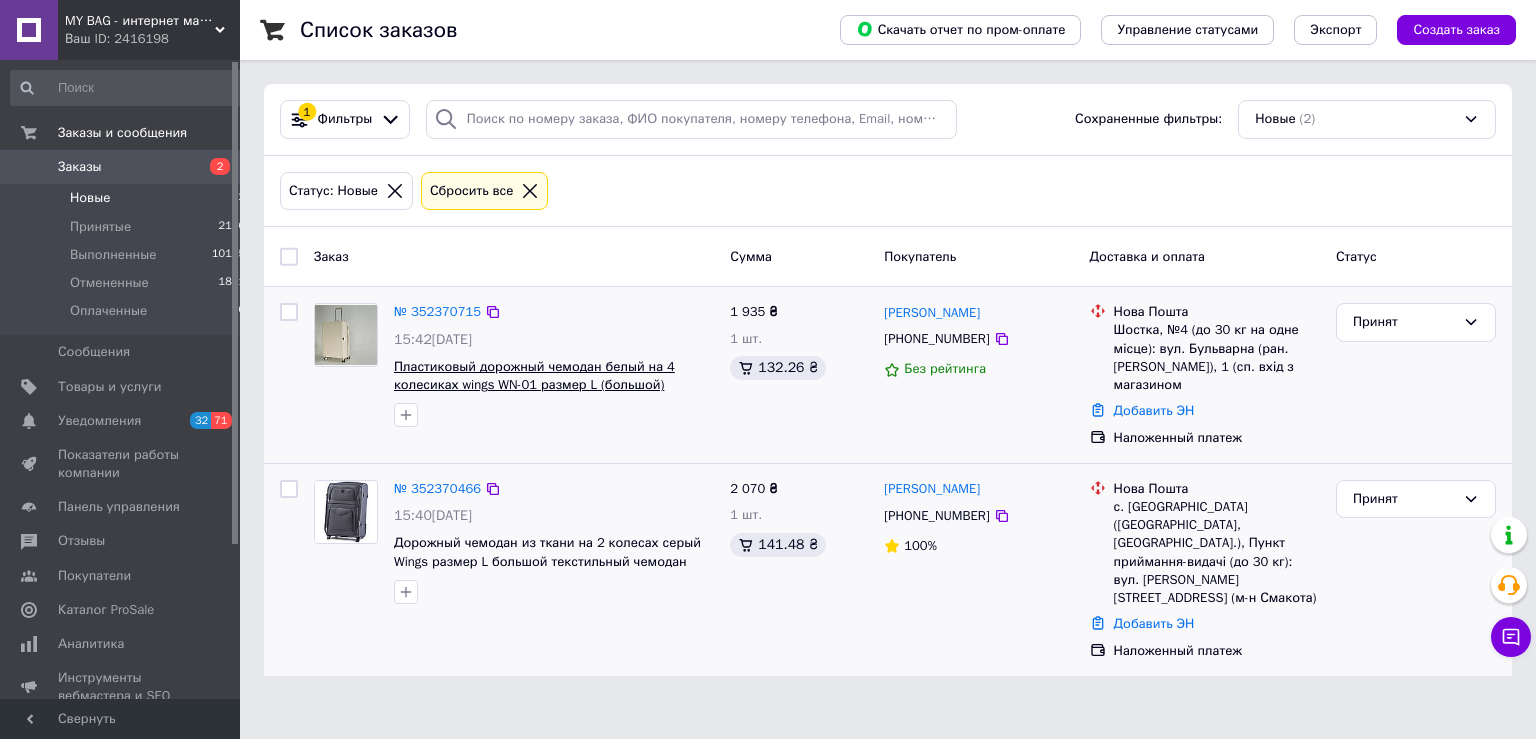 click on "Пластиковый дорожный чемодан белый на 4 колесиках wings WN-01 размер L (большой) пластиковый, поликарбонат" at bounding box center [534, 385] 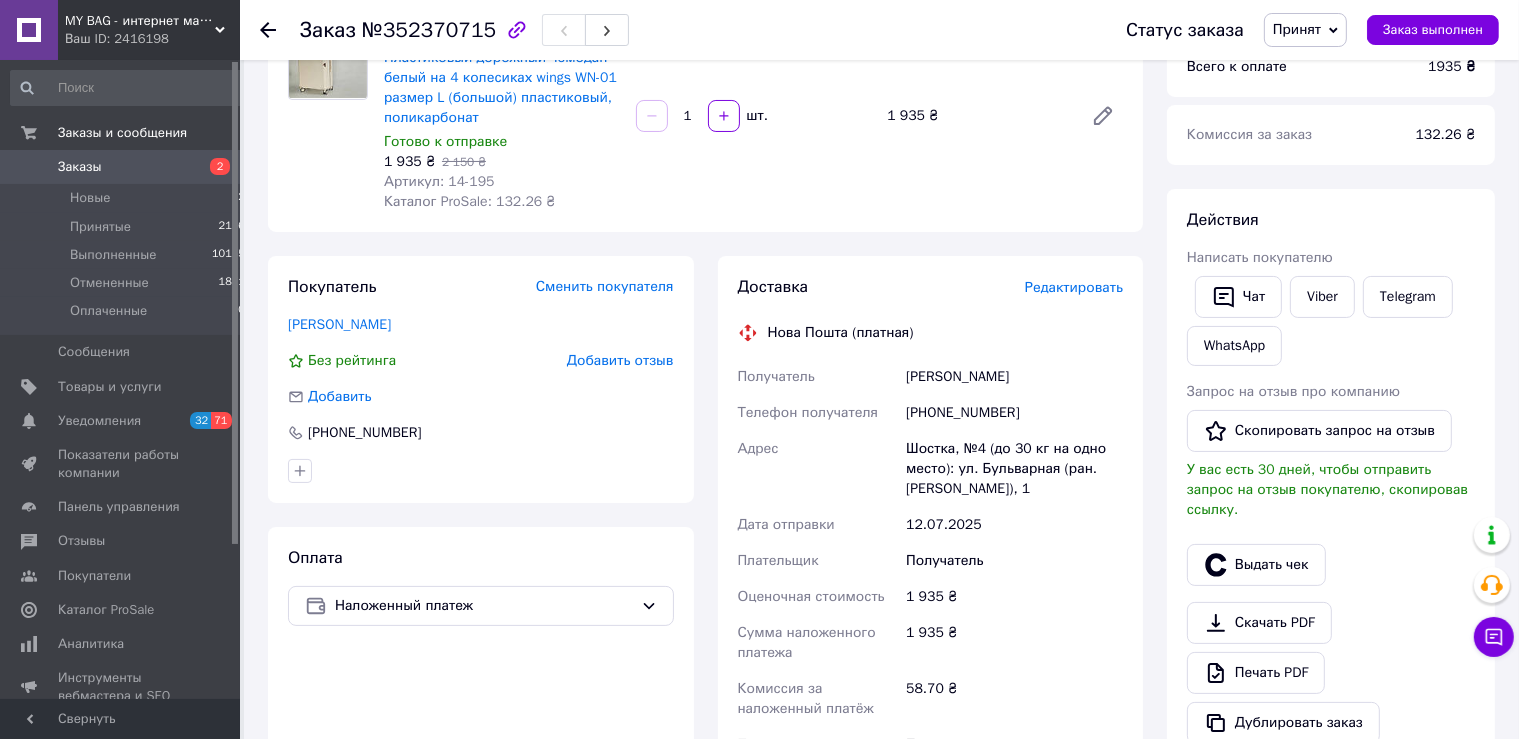 scroll, scrollTop: 0, scrollLeft: 0, axis: both 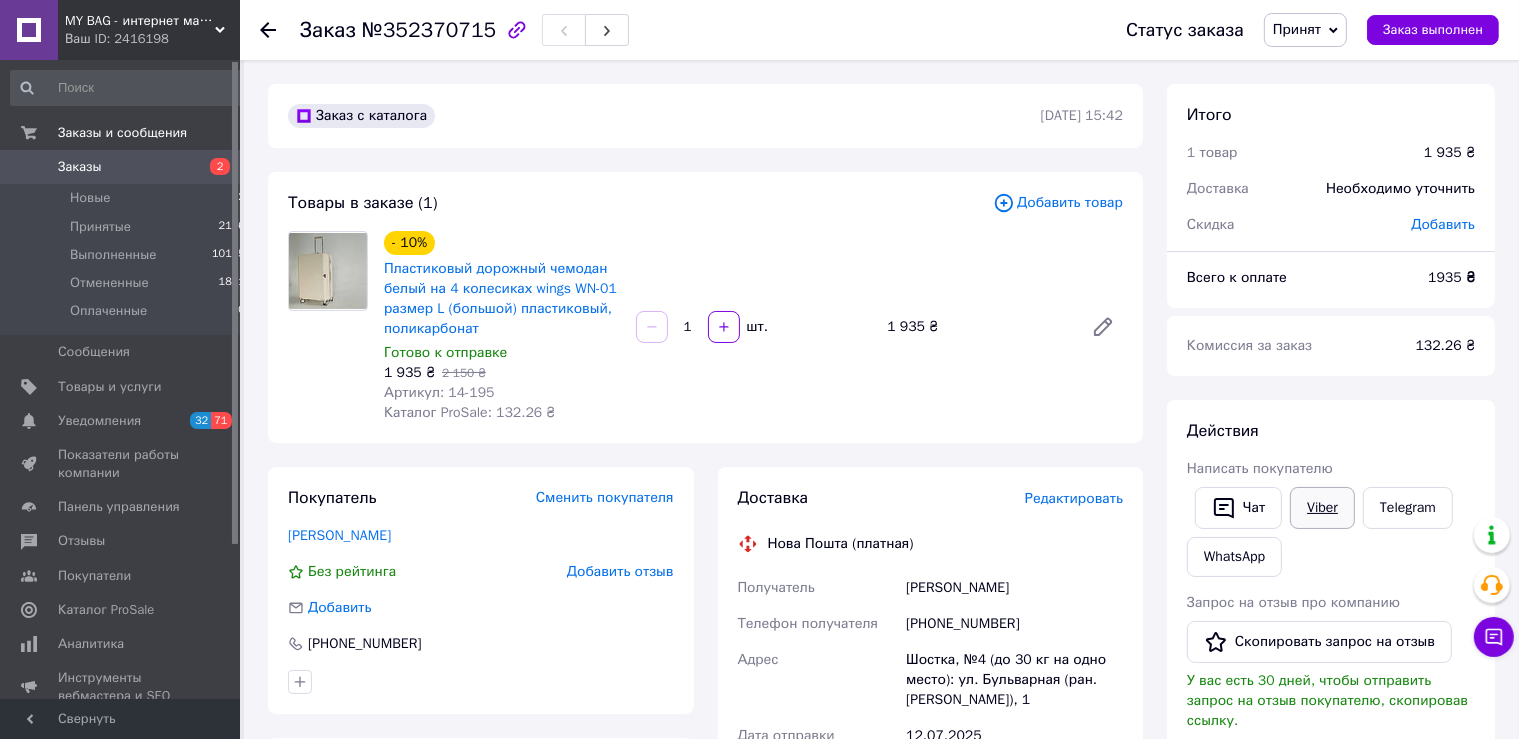 click on "Viber" at bounding box center (1322, 508) 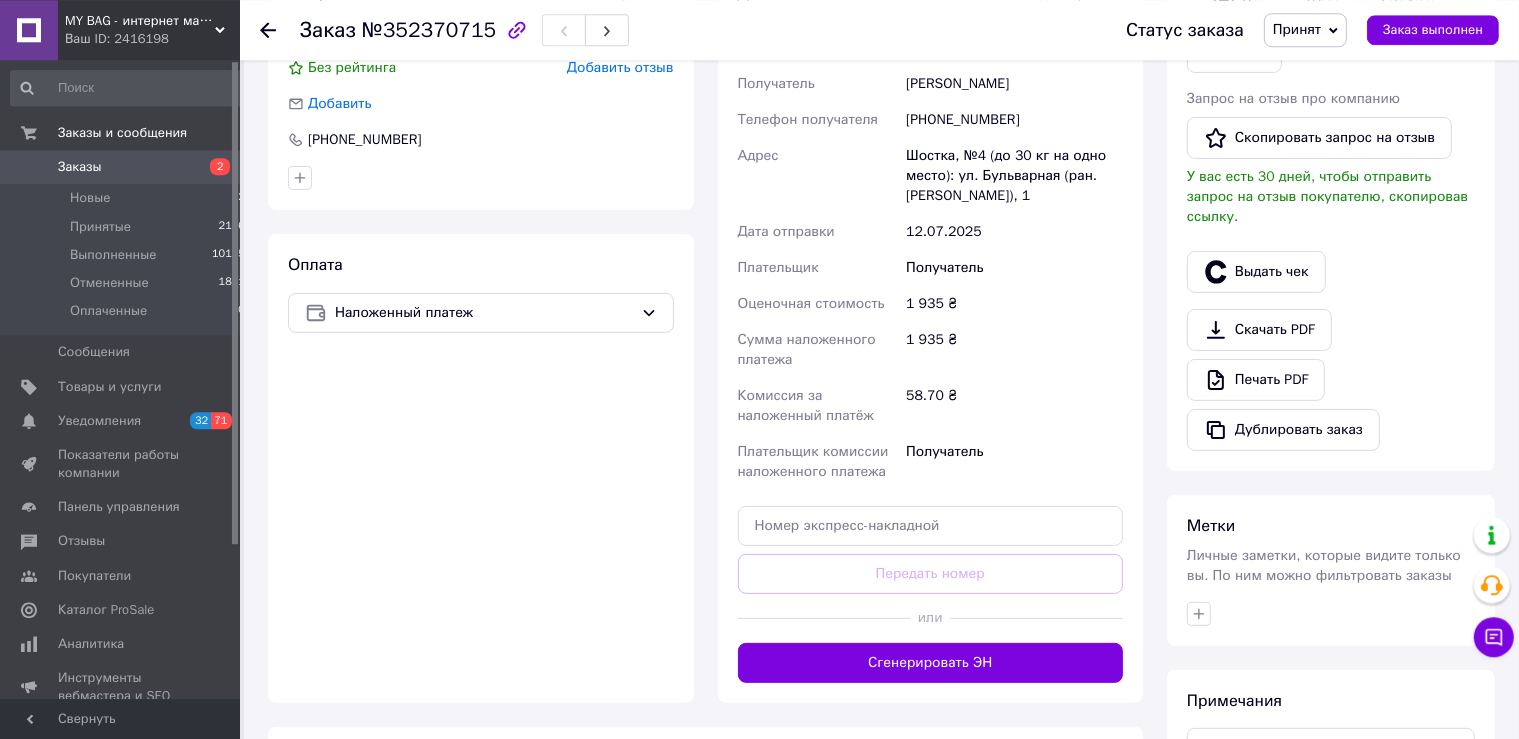 scroll, scrollTop: 528, scrollLeft: 0, axis: vertical 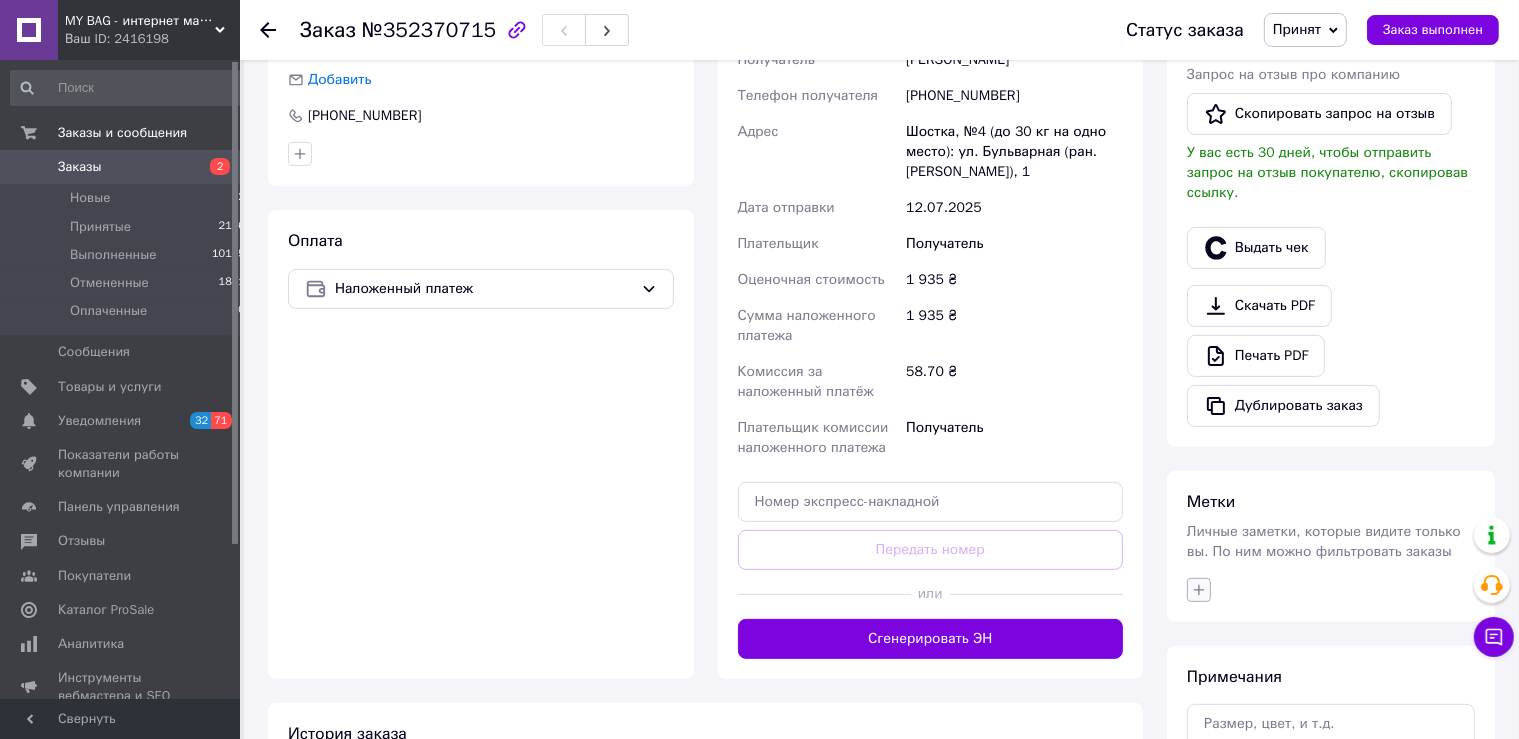 click at bounding box center [1199, 590] 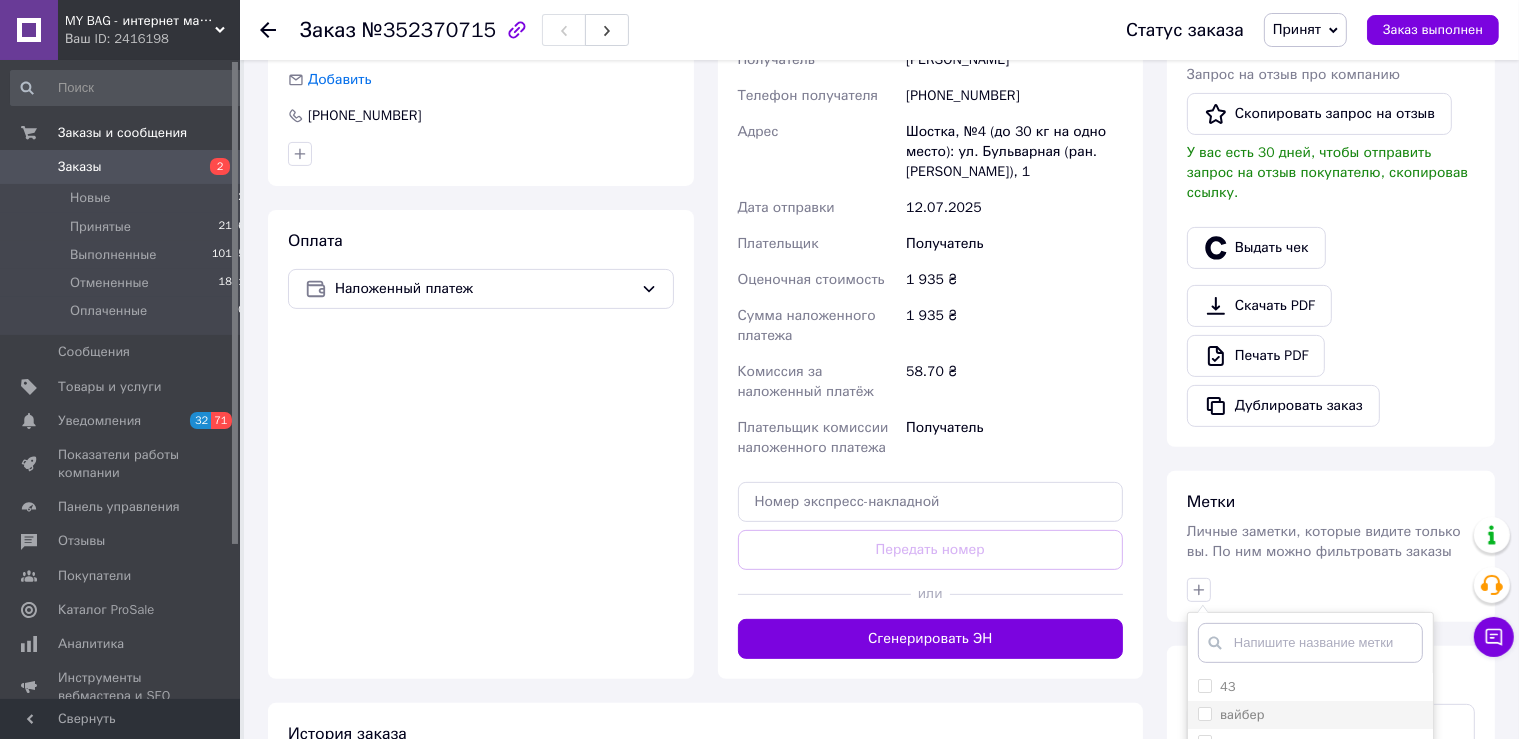 click on "вайбер" at bounding box center (1242, 714) 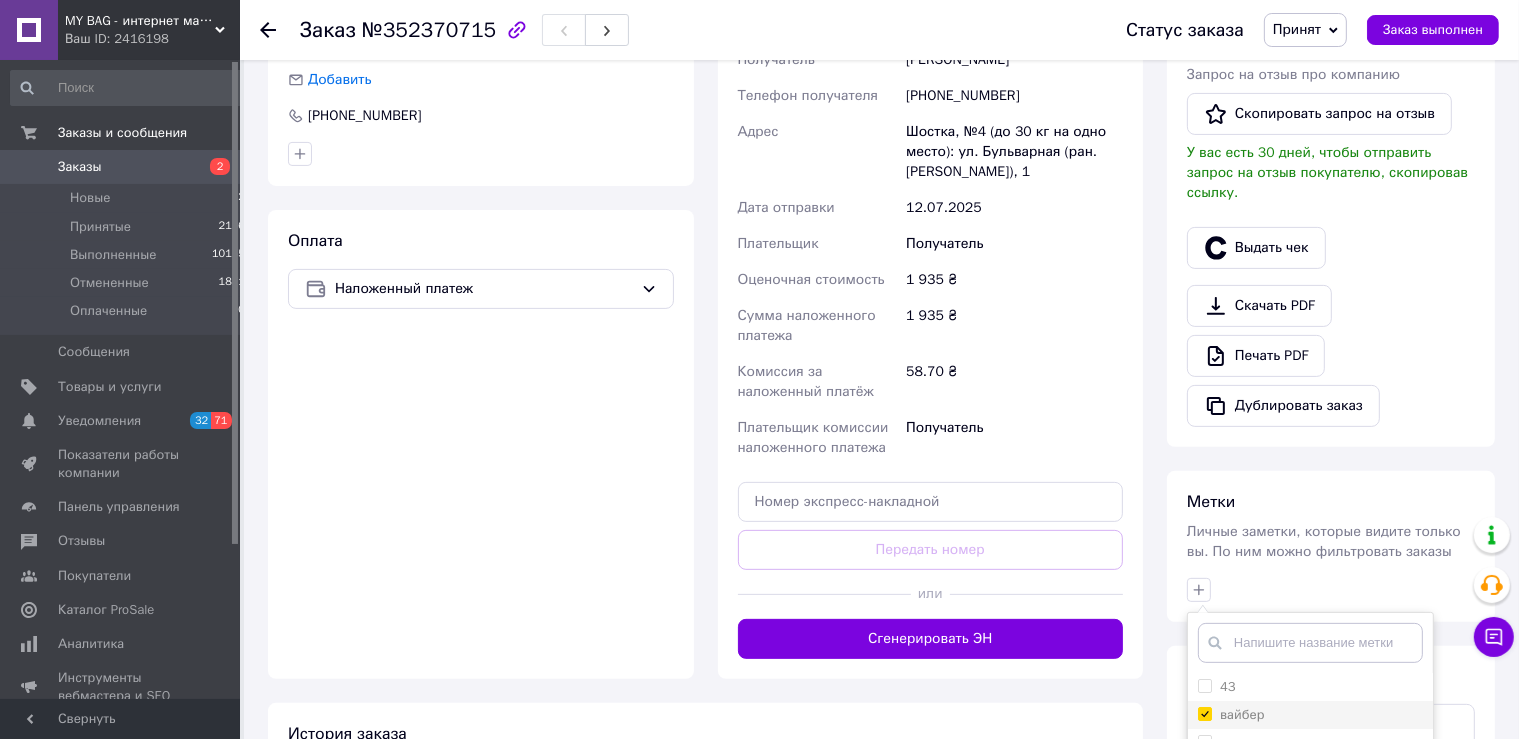 checkbox on "true" 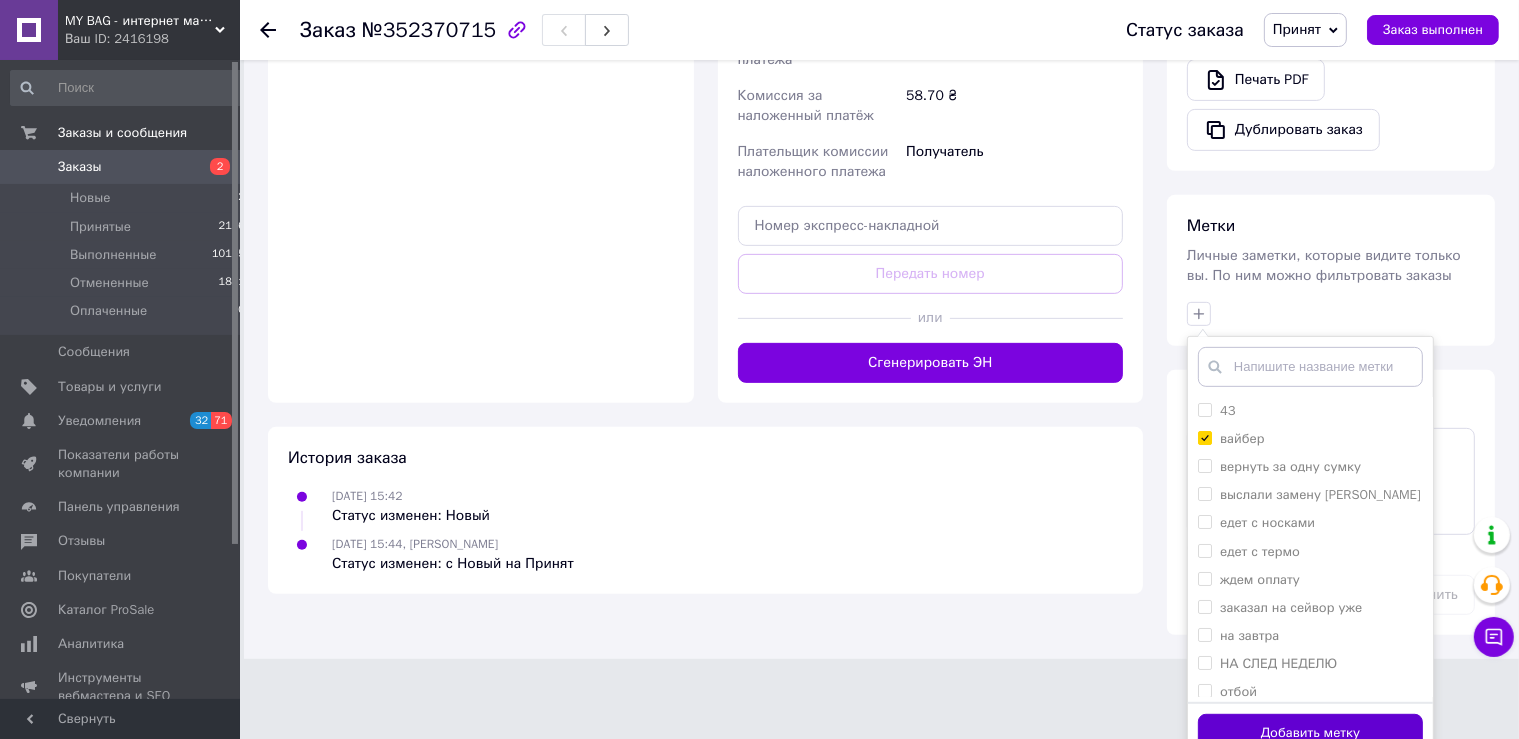 click on "Добавить метку" at bounding box center [1310, 733] 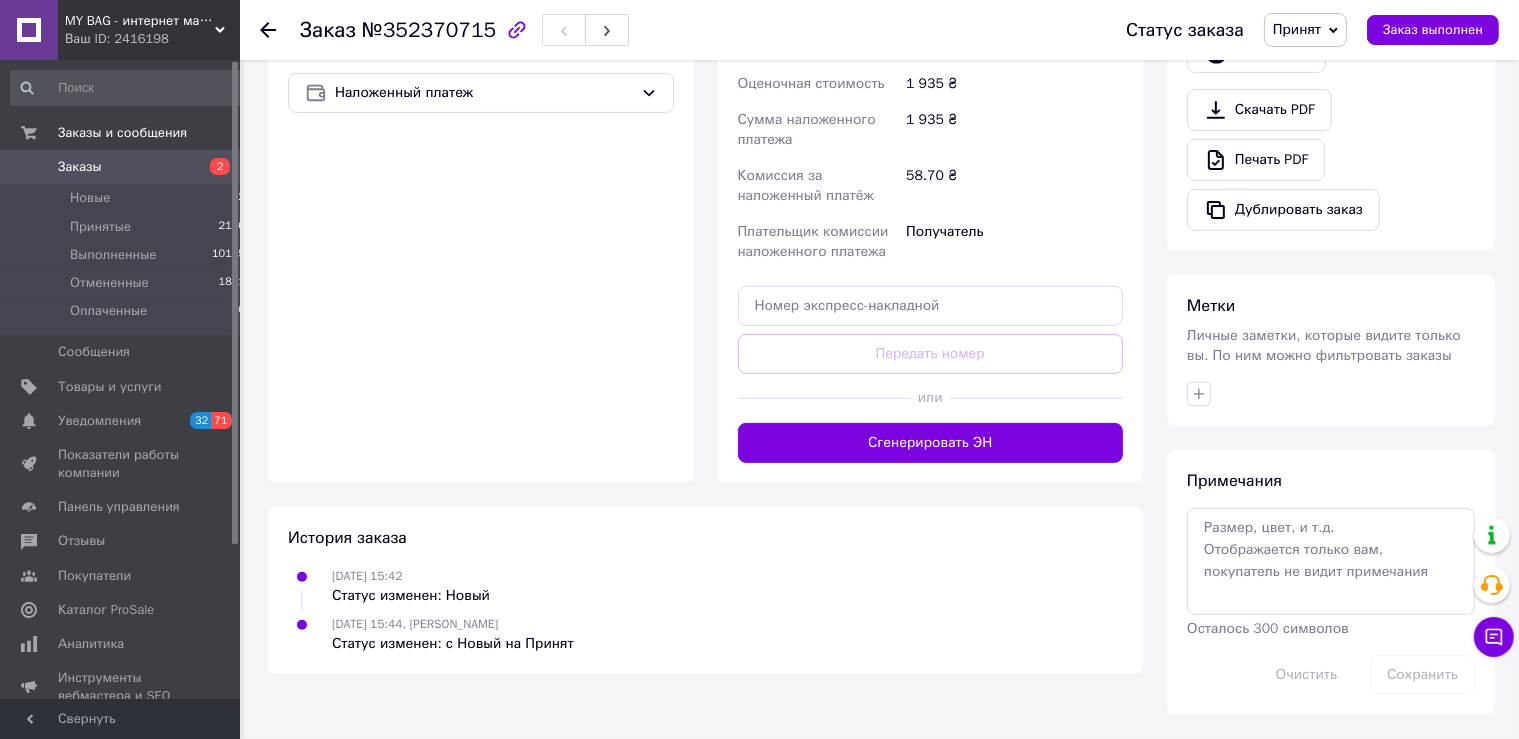 scroll, scrollTop: 700, scrollLeft: 0, axis: vertical 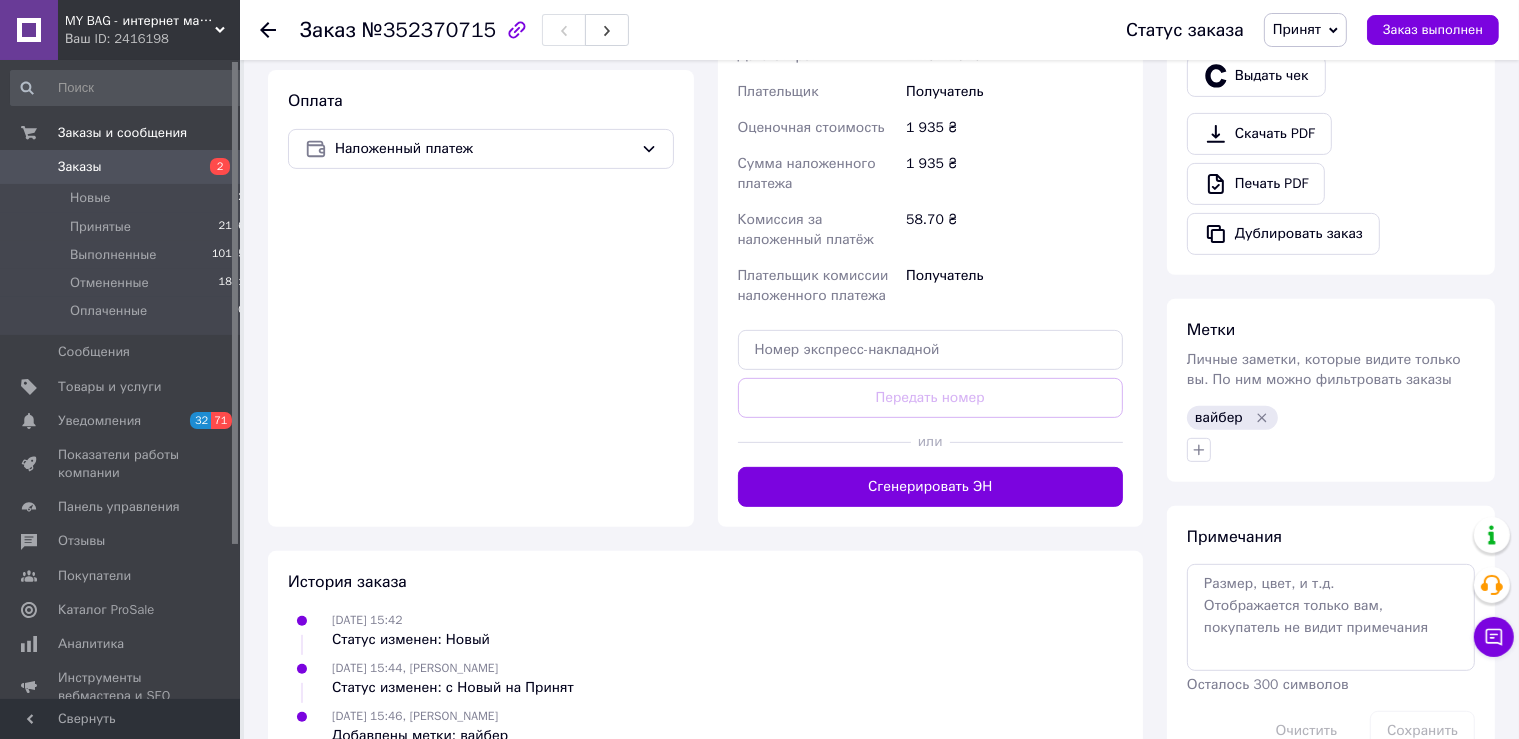 click at bounding box center (268, 30) 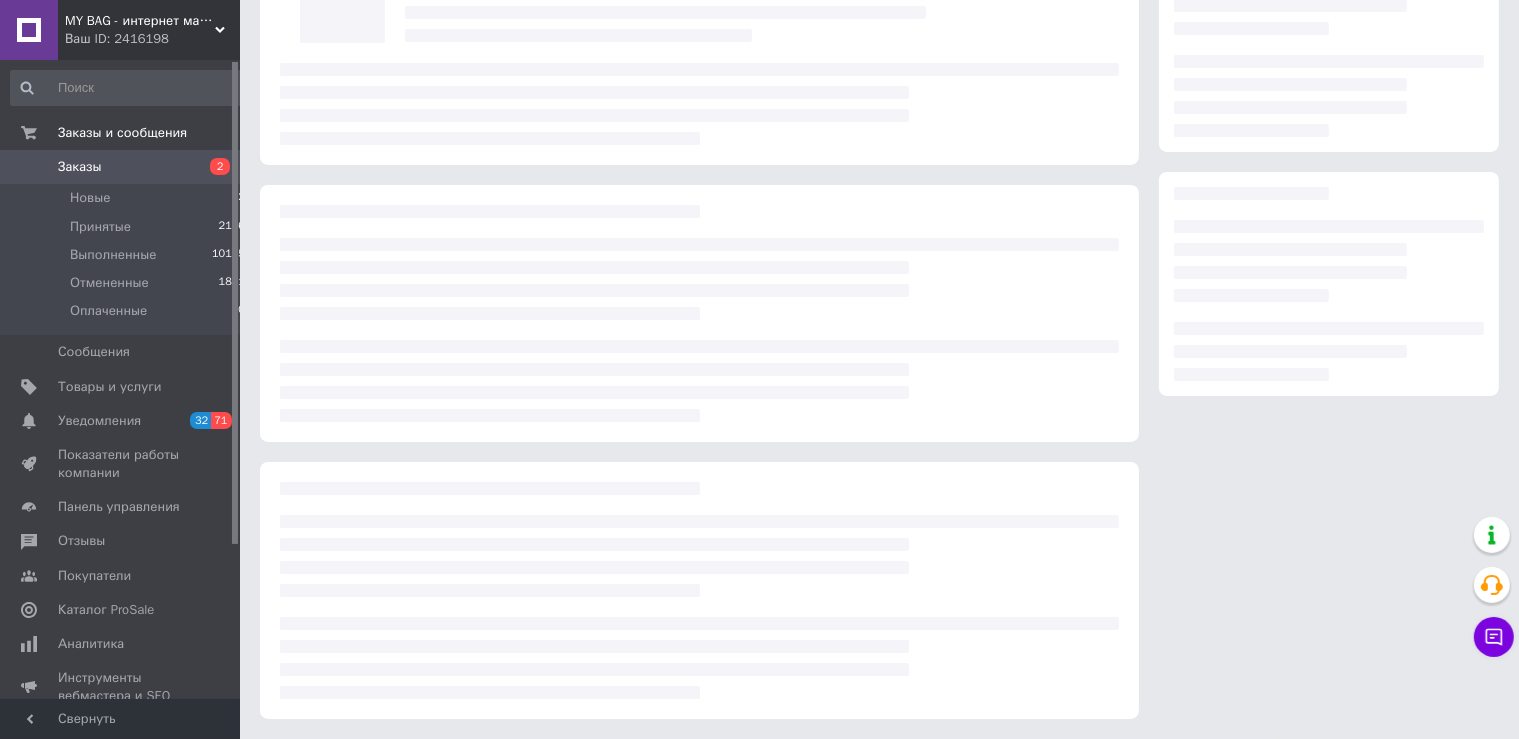 scroll, scrollTop: 175, scrollLeft: 0, axis: vertical 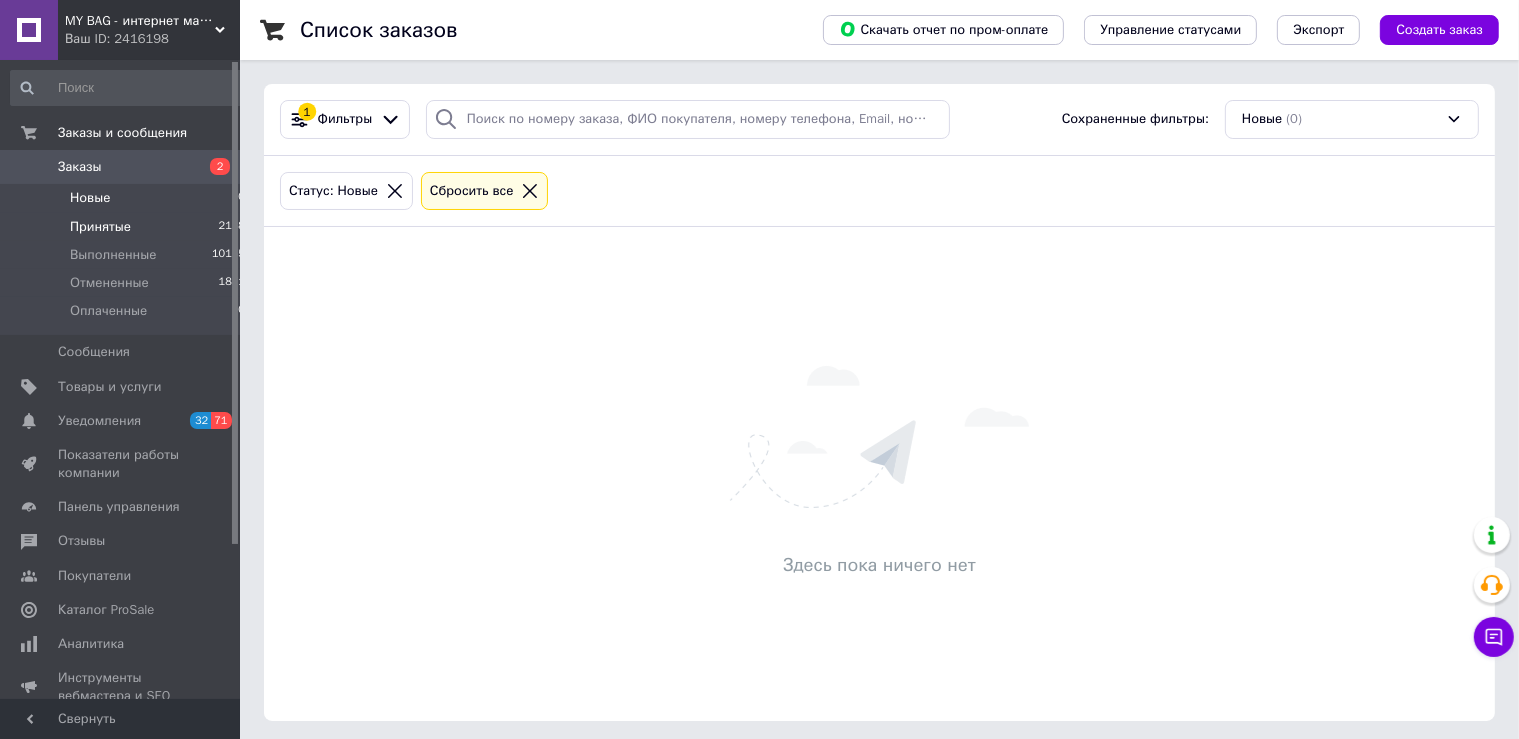 click on "Принятые 2138" at bounding box center (128, 227) 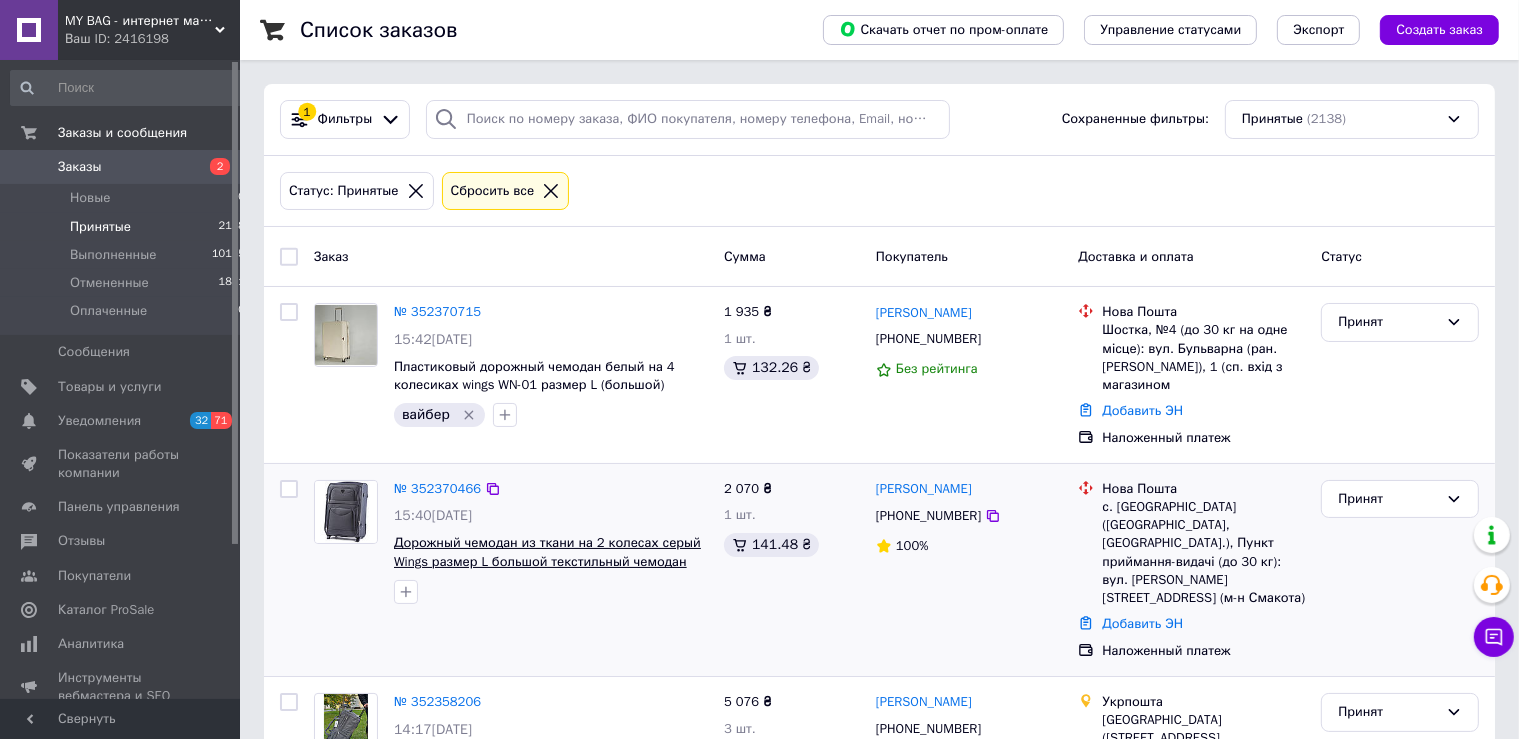 click on "Дорожный чемодан из ткани на 2 колесах серый Wings размер L большой текстильный чемодан тканевый на колесах" at bounding box center (547, 561) 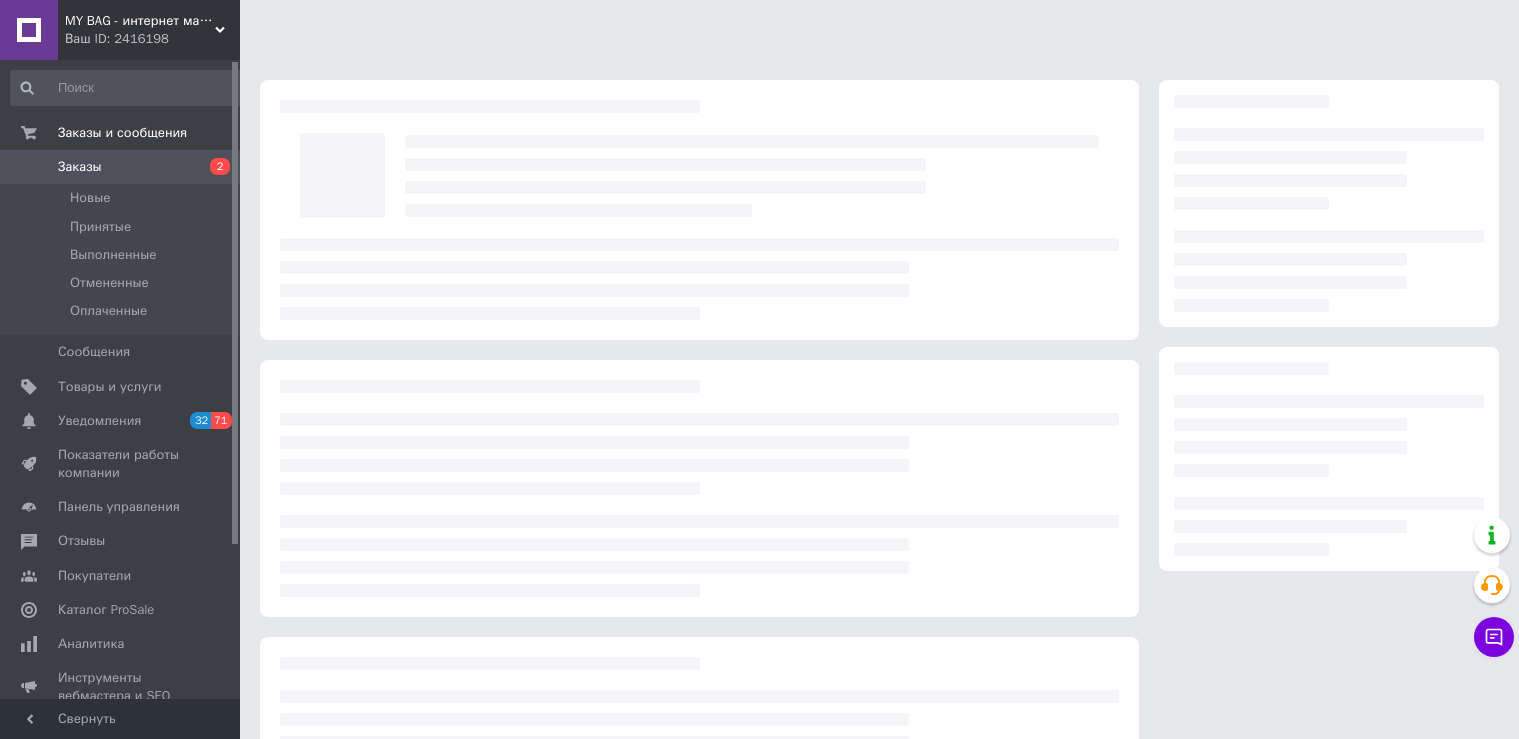 scroll, scrollTop: 0, scrollLeft: 0, axis: both 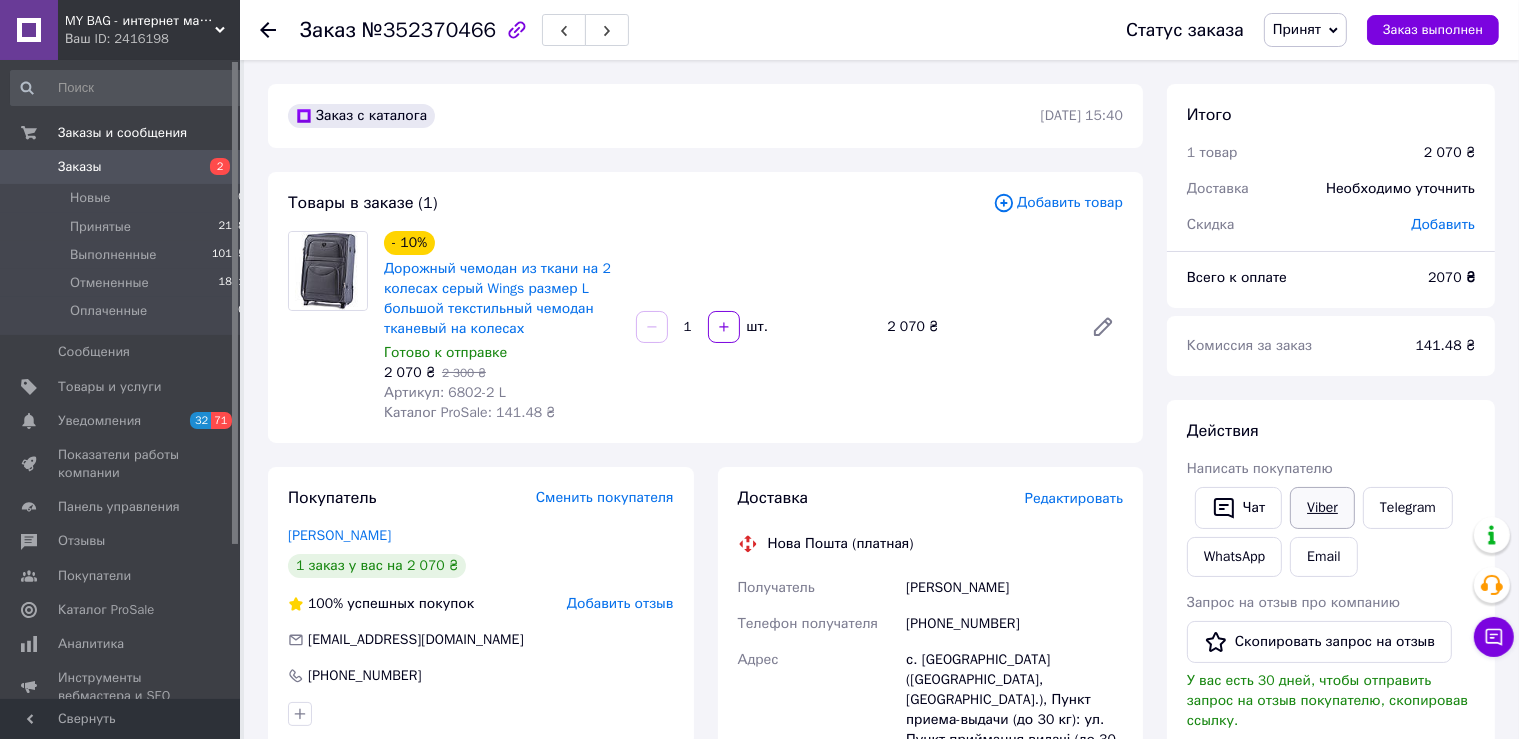 click on "Viber" at bounding box center [1322, 508] 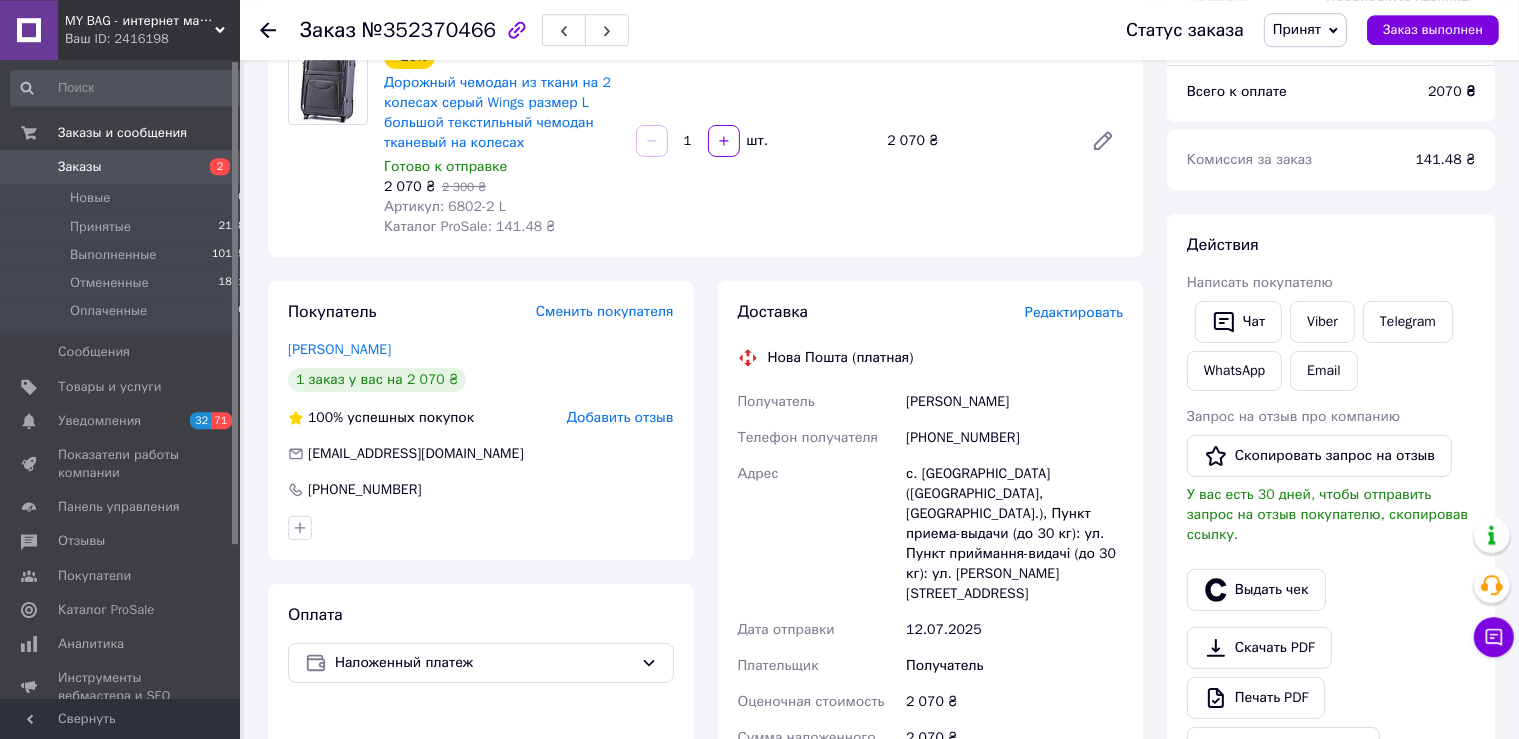 scroll, scrollTop: 211, scrollLeft: 0, axis: vertical 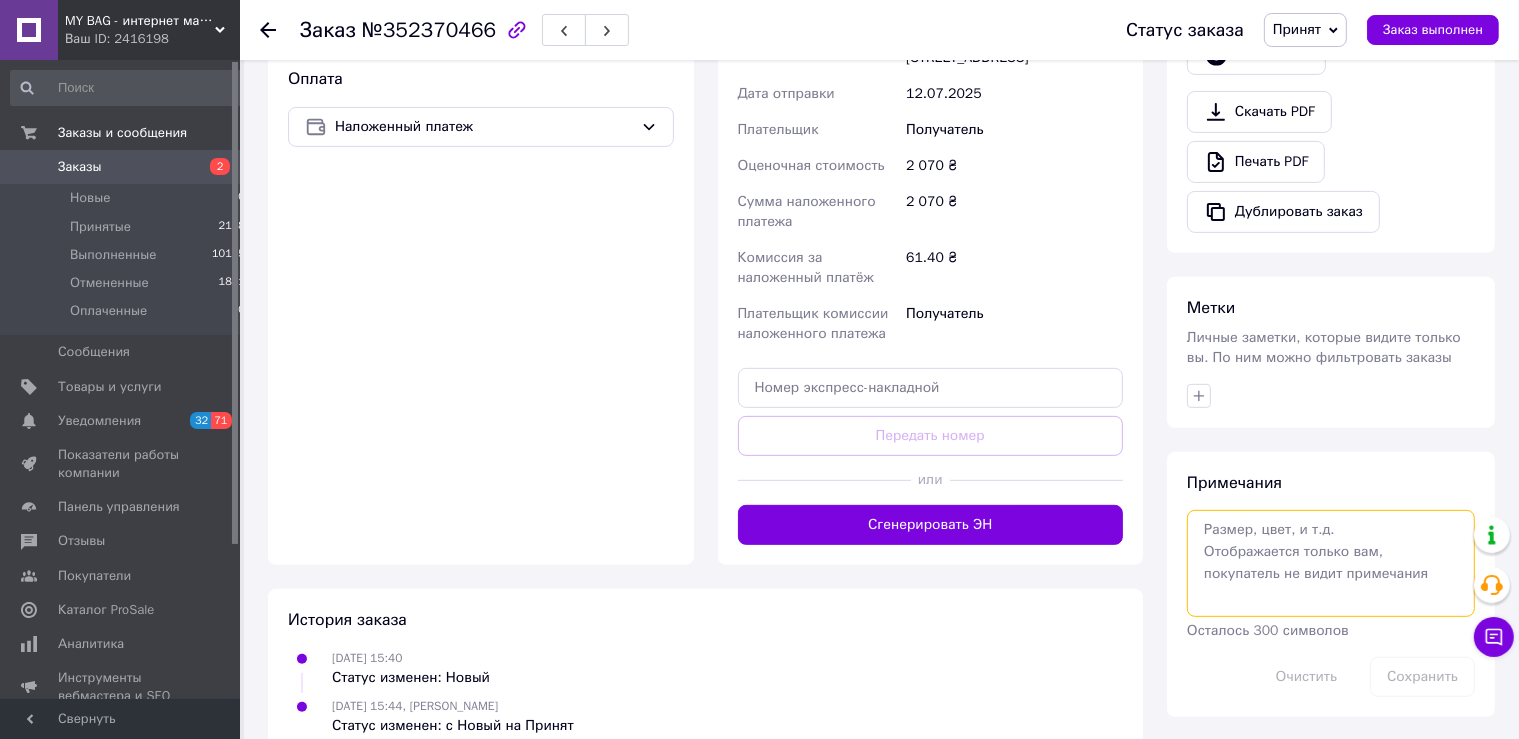 click at bounding box center [1331, 563] 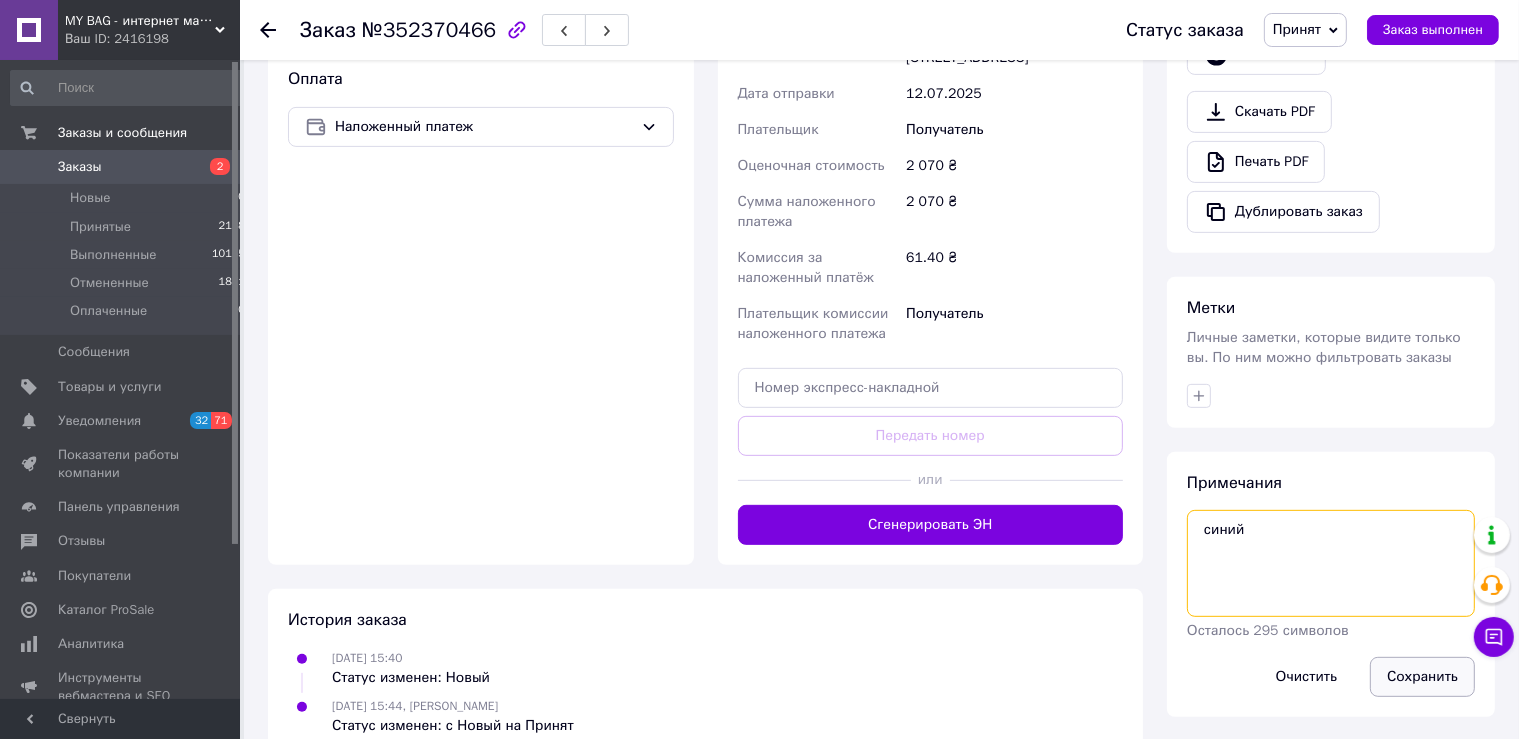 type on "синий" 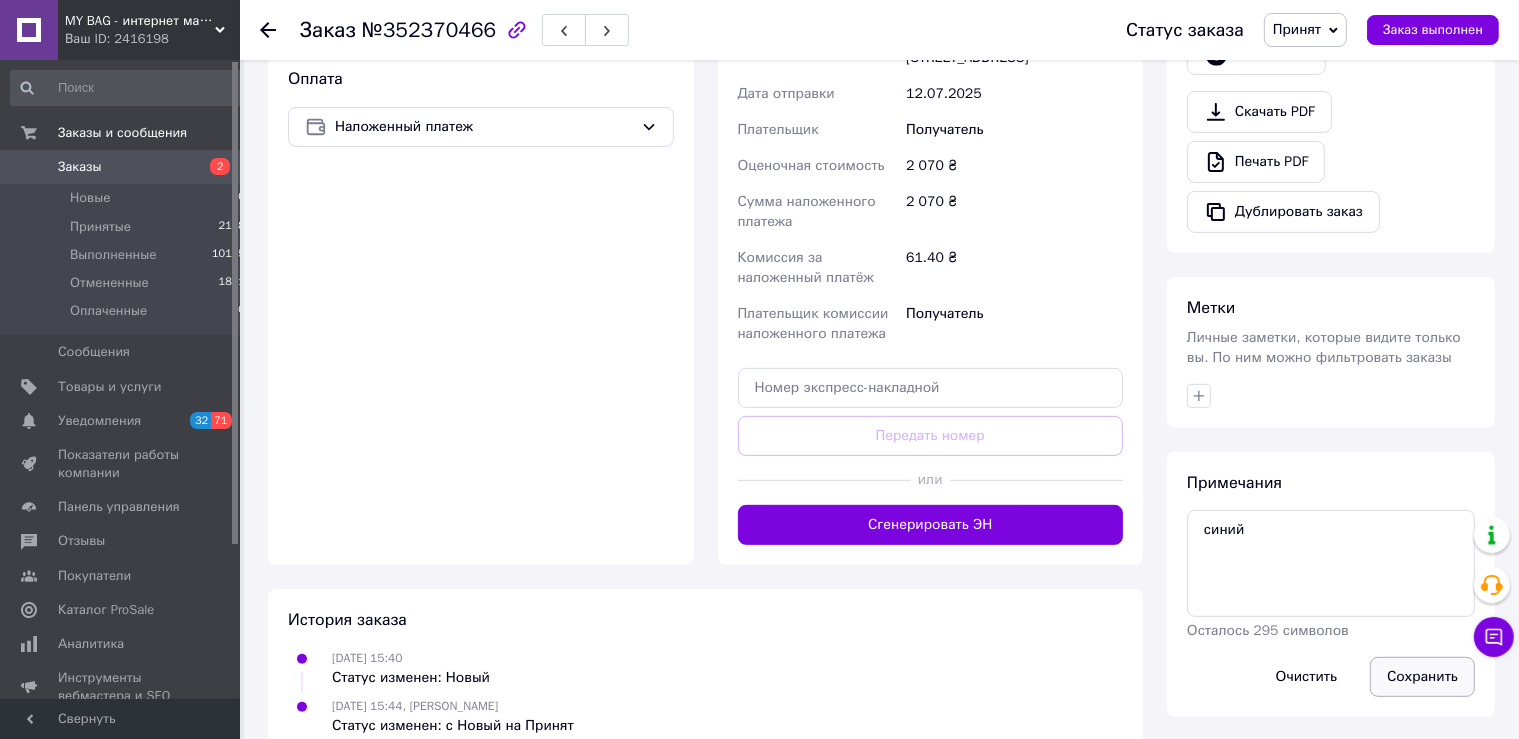 click on "Сохранить" at bounding box center [1422, 677] 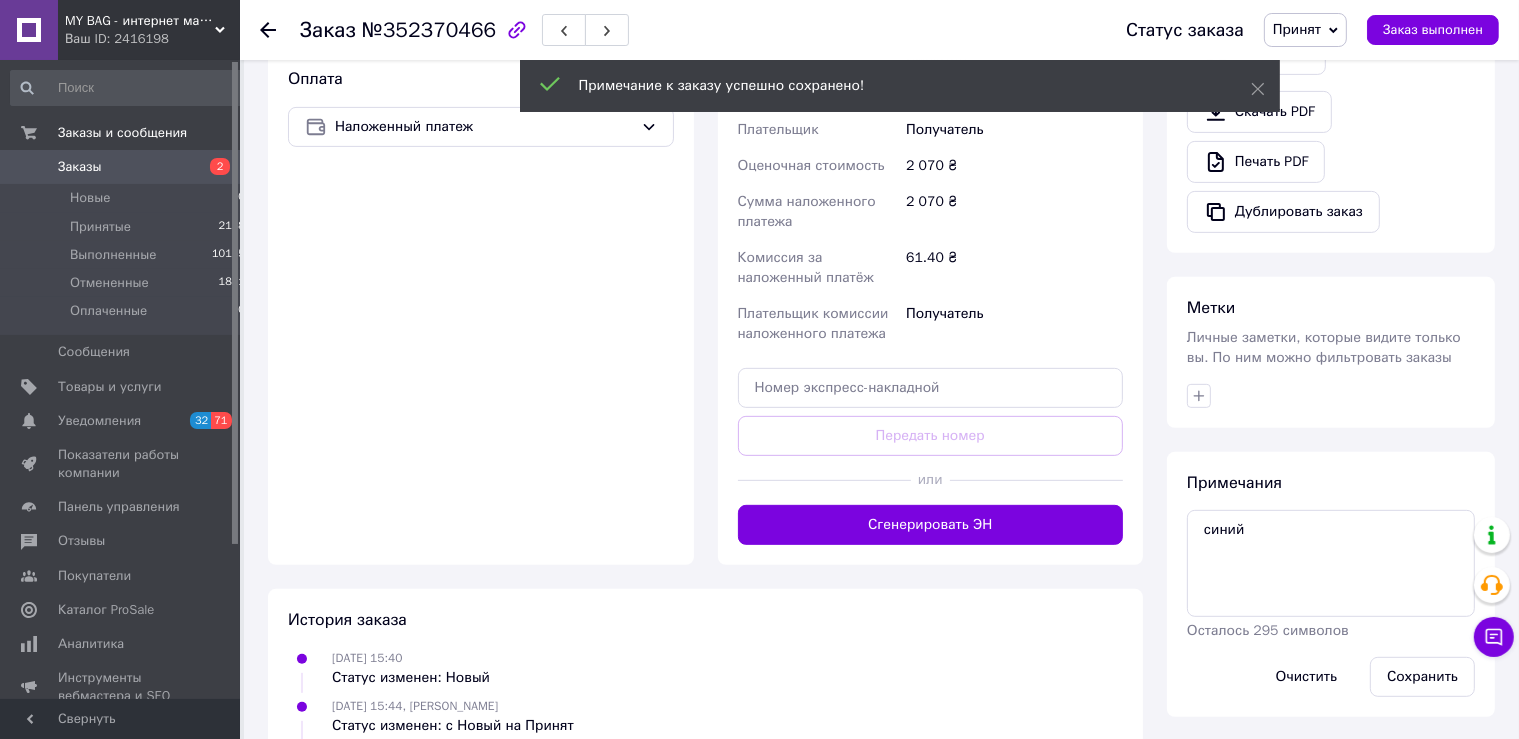 click 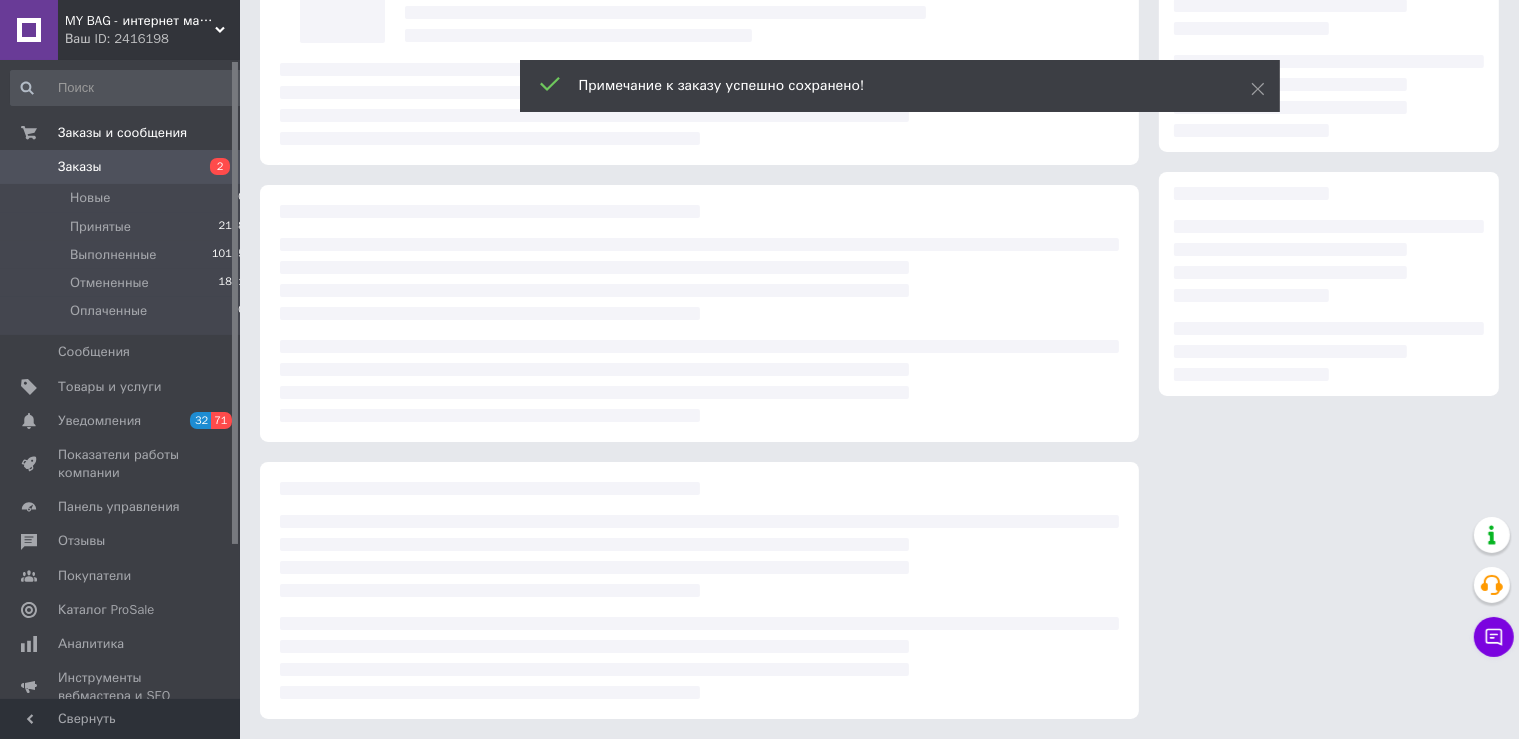 scroll, scrollTop: 175, scrollLeft: 0, axis: vertical 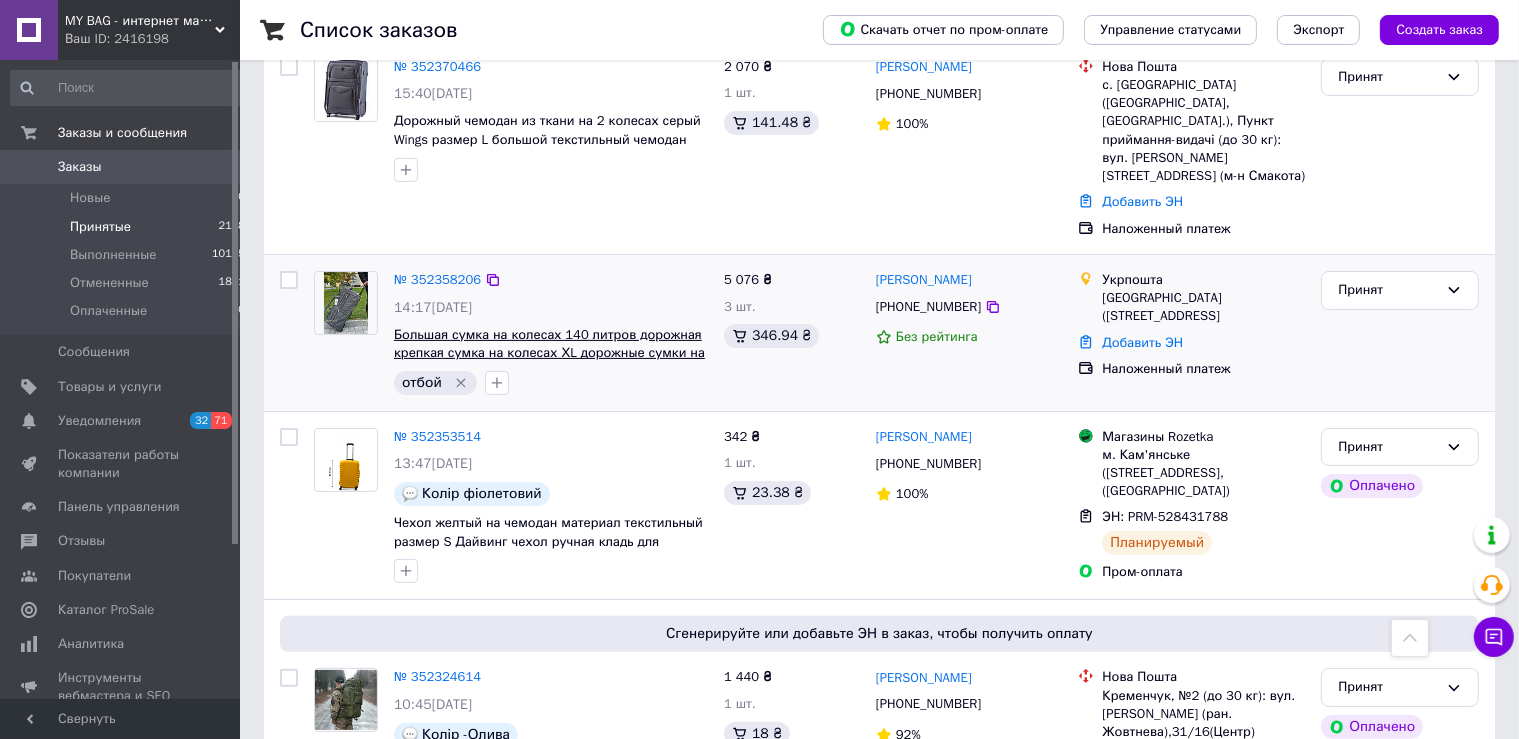 click on "Большая сумка на колесах 140 литров дорожная крепкая сумка на колесах ХL дорожные сумки на колесах для поездок" at bounding box center (549, 353) 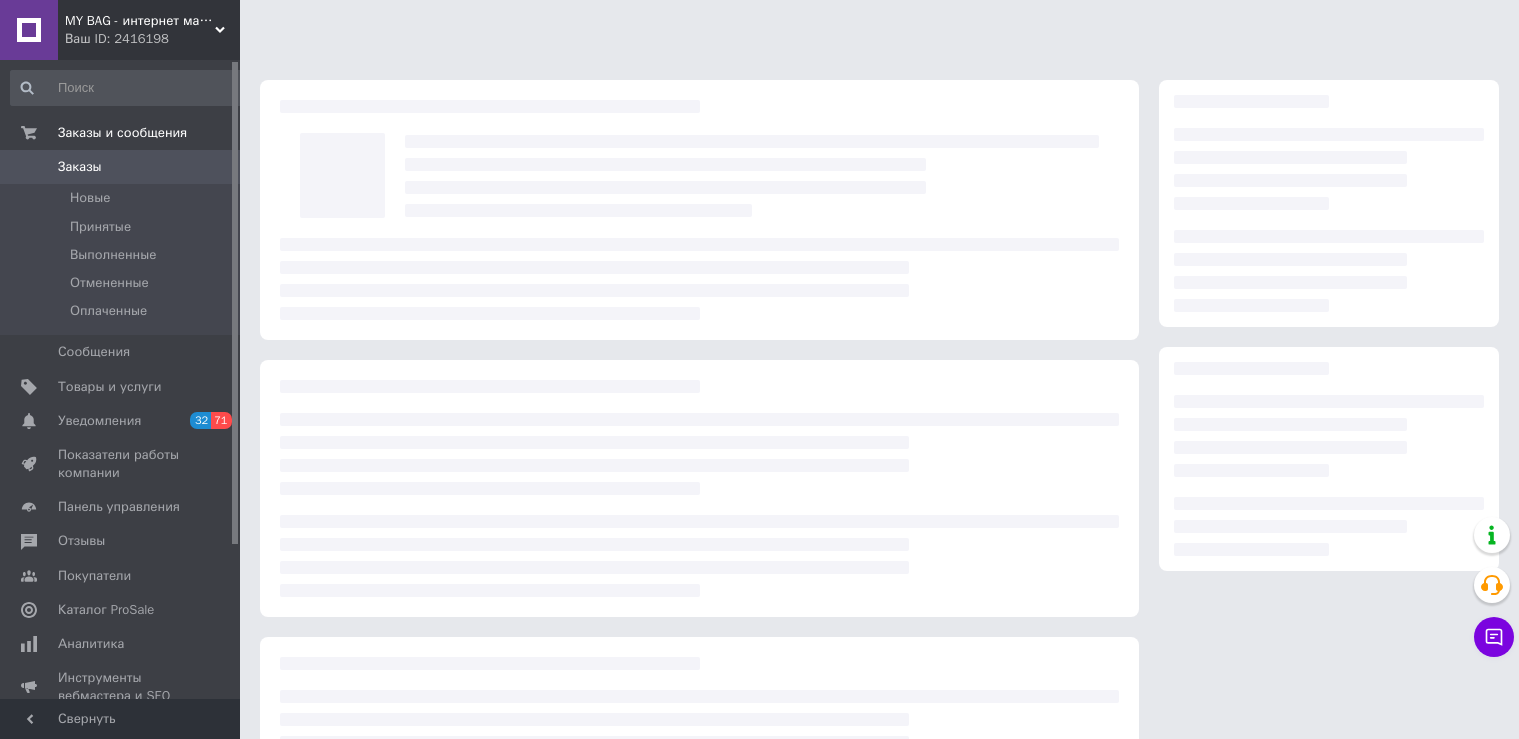 scroll, scrollTop: 0, scrollLeft: 0, axis: both 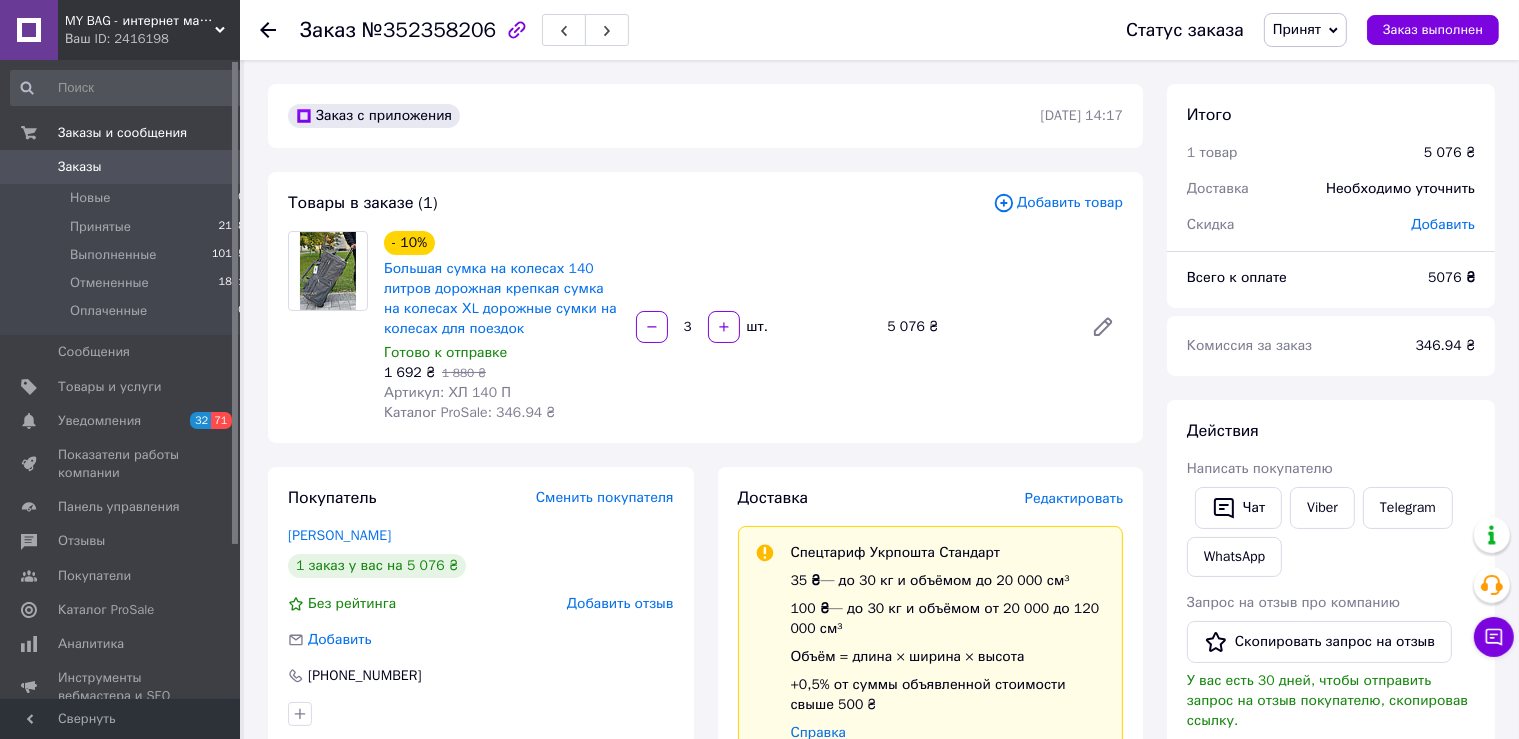 click 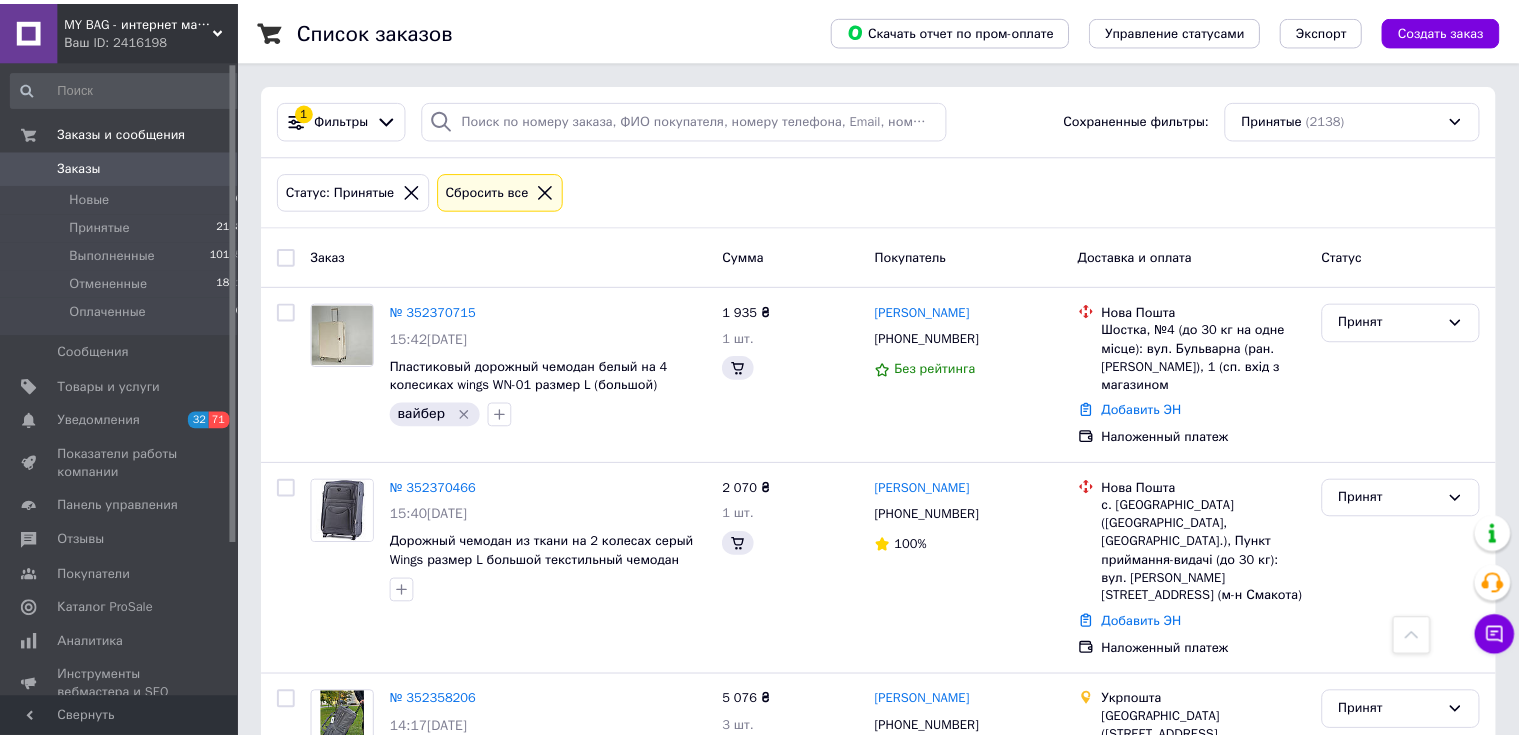 scroll, scrollTop: 422, scrollLeft: 0, axis: vertical 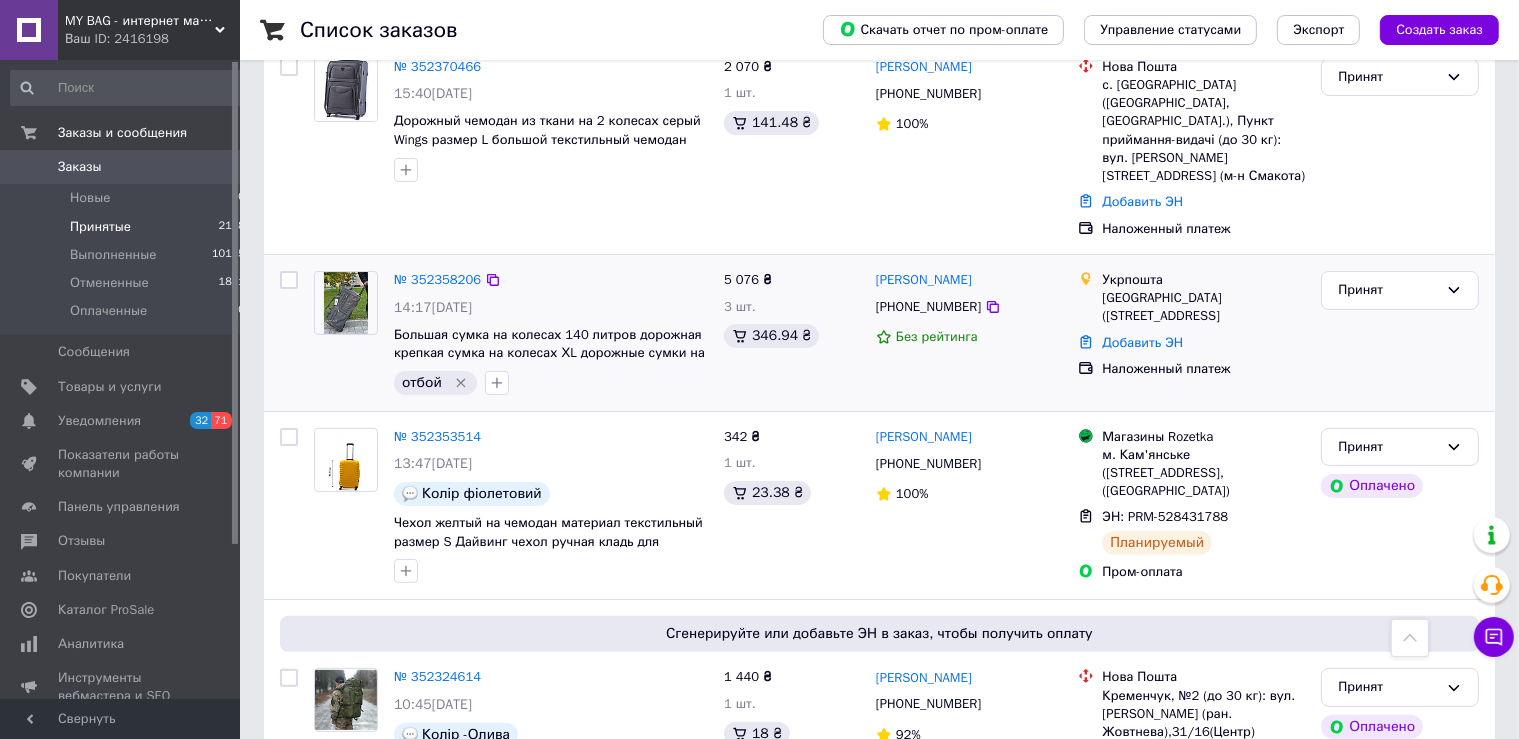 click 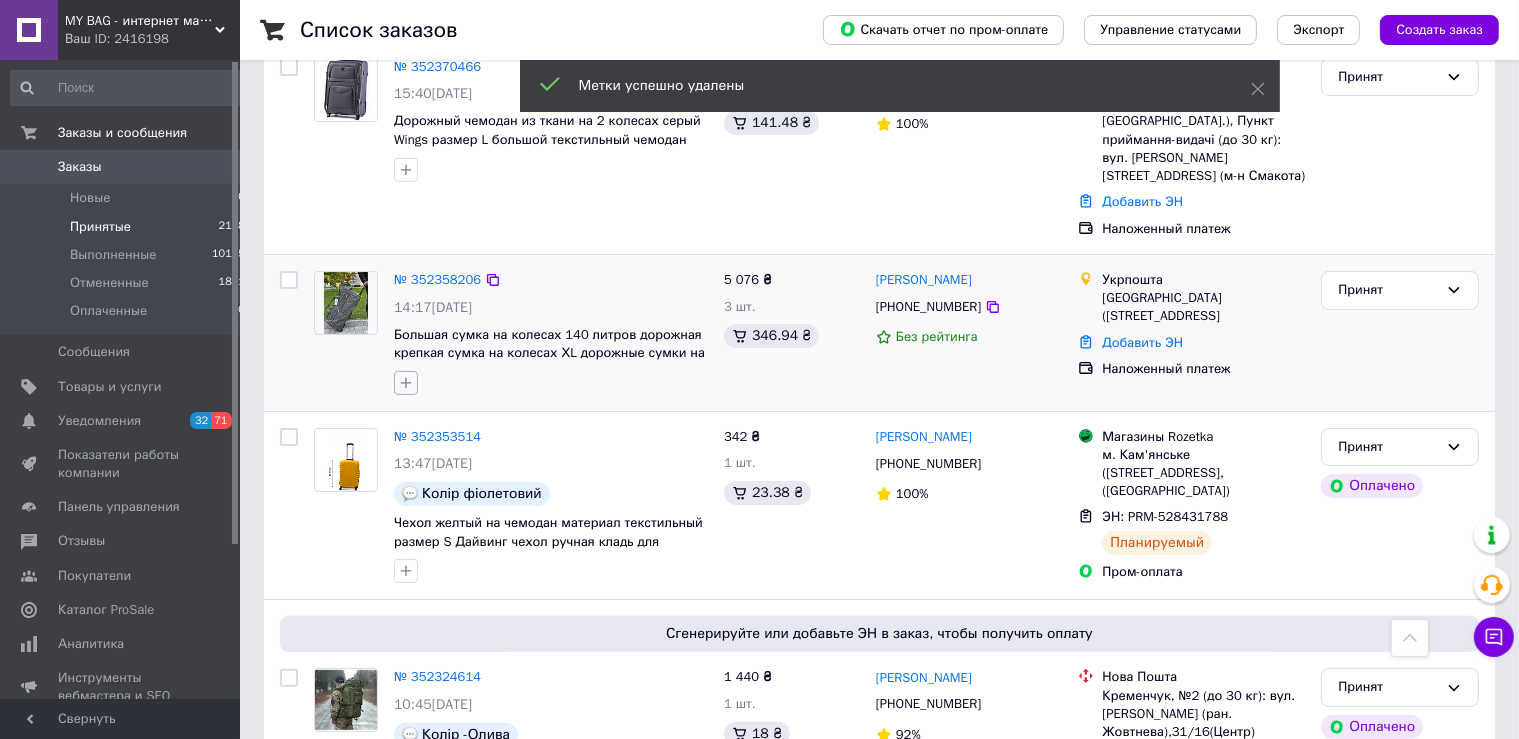 click 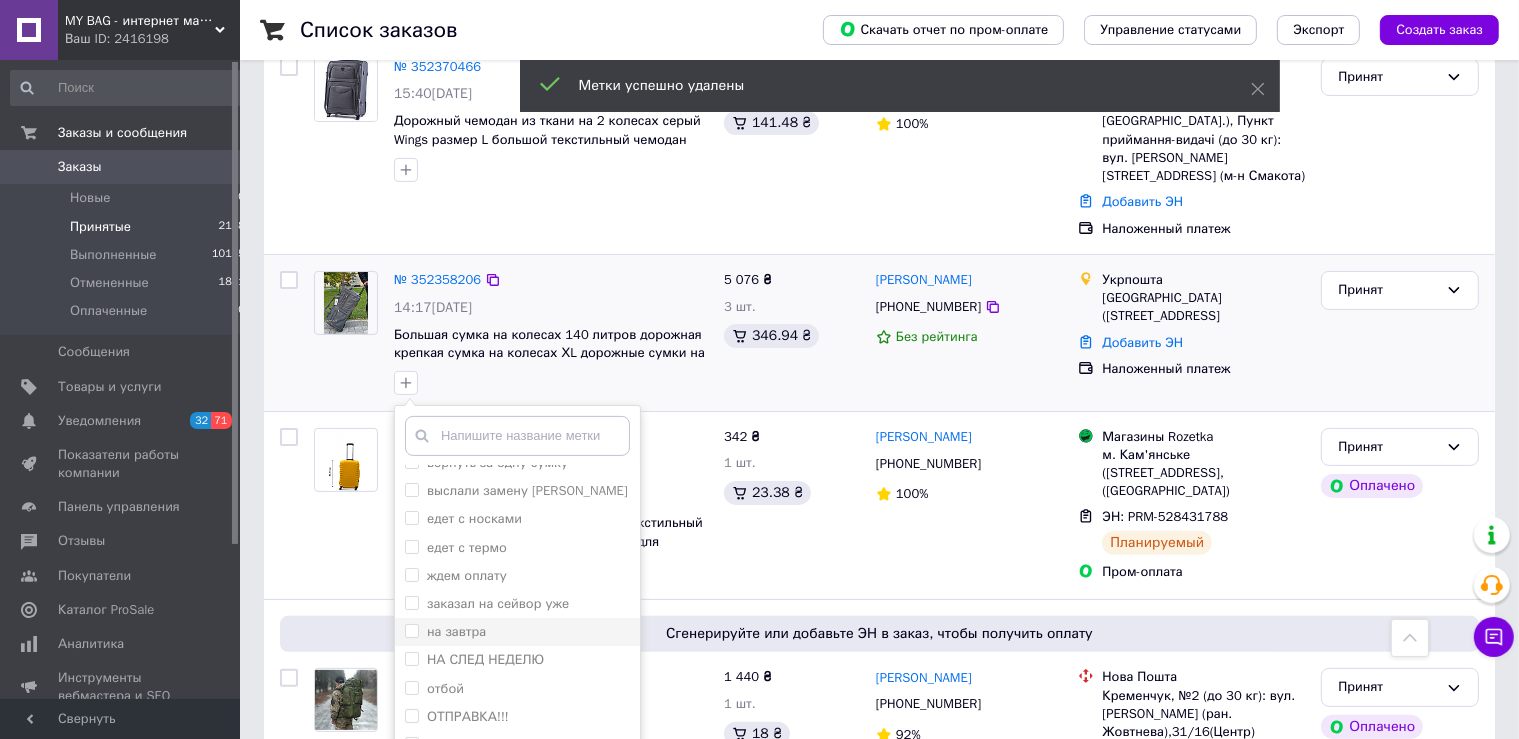 scroll, scrollTop: 211, scrollLeft: 0, axis: vertical 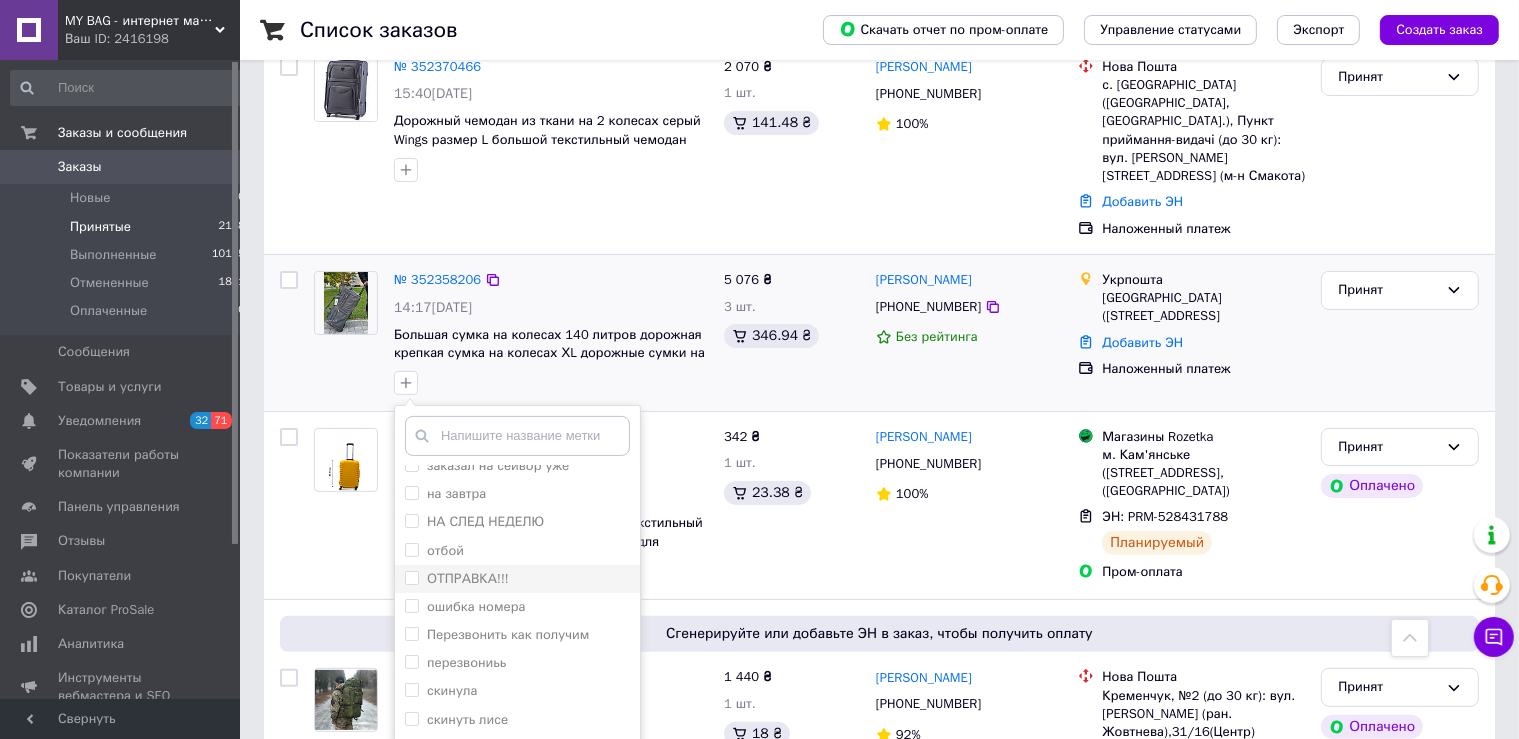click on "ОТПРАВКА!!!" at bounding box center (468, 578) 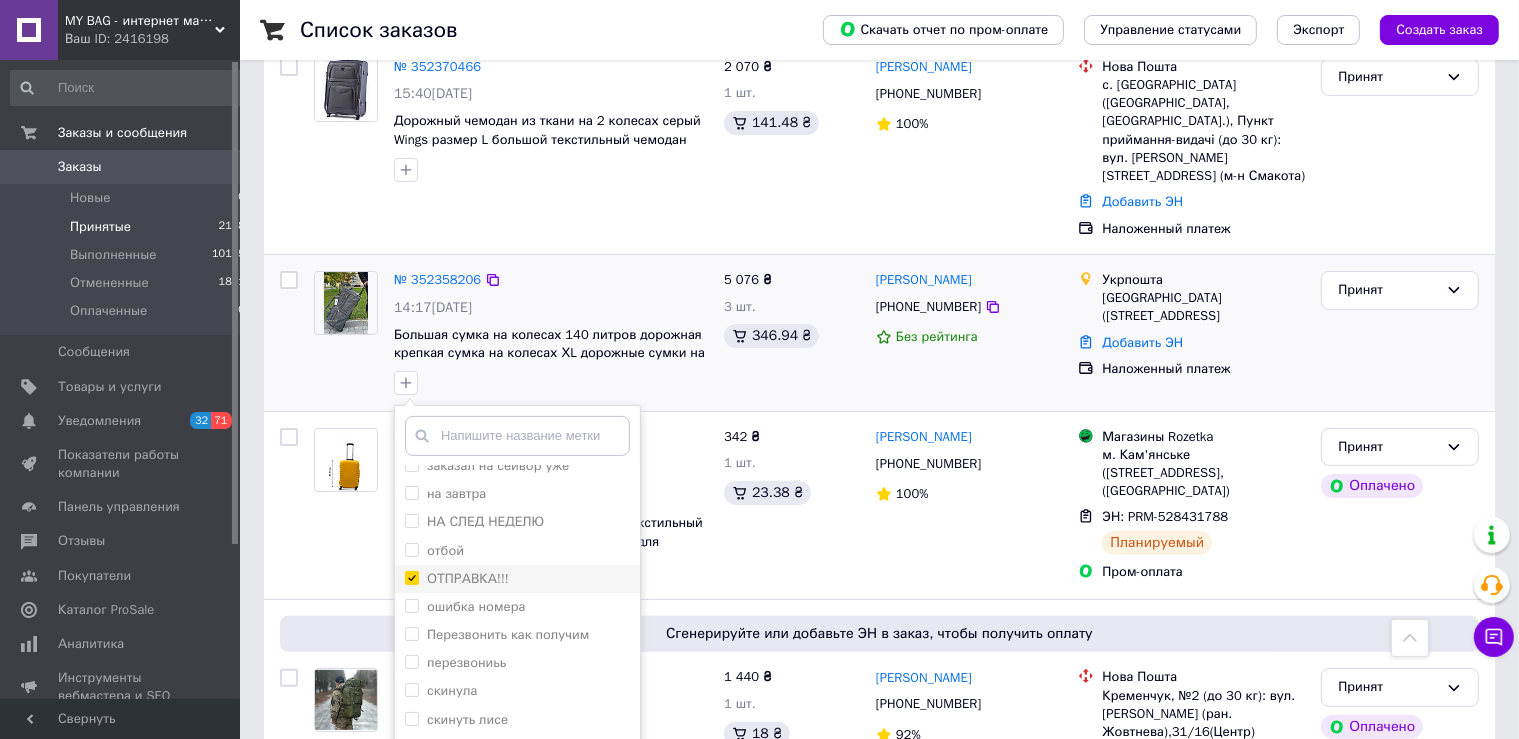 checkbox on "true" 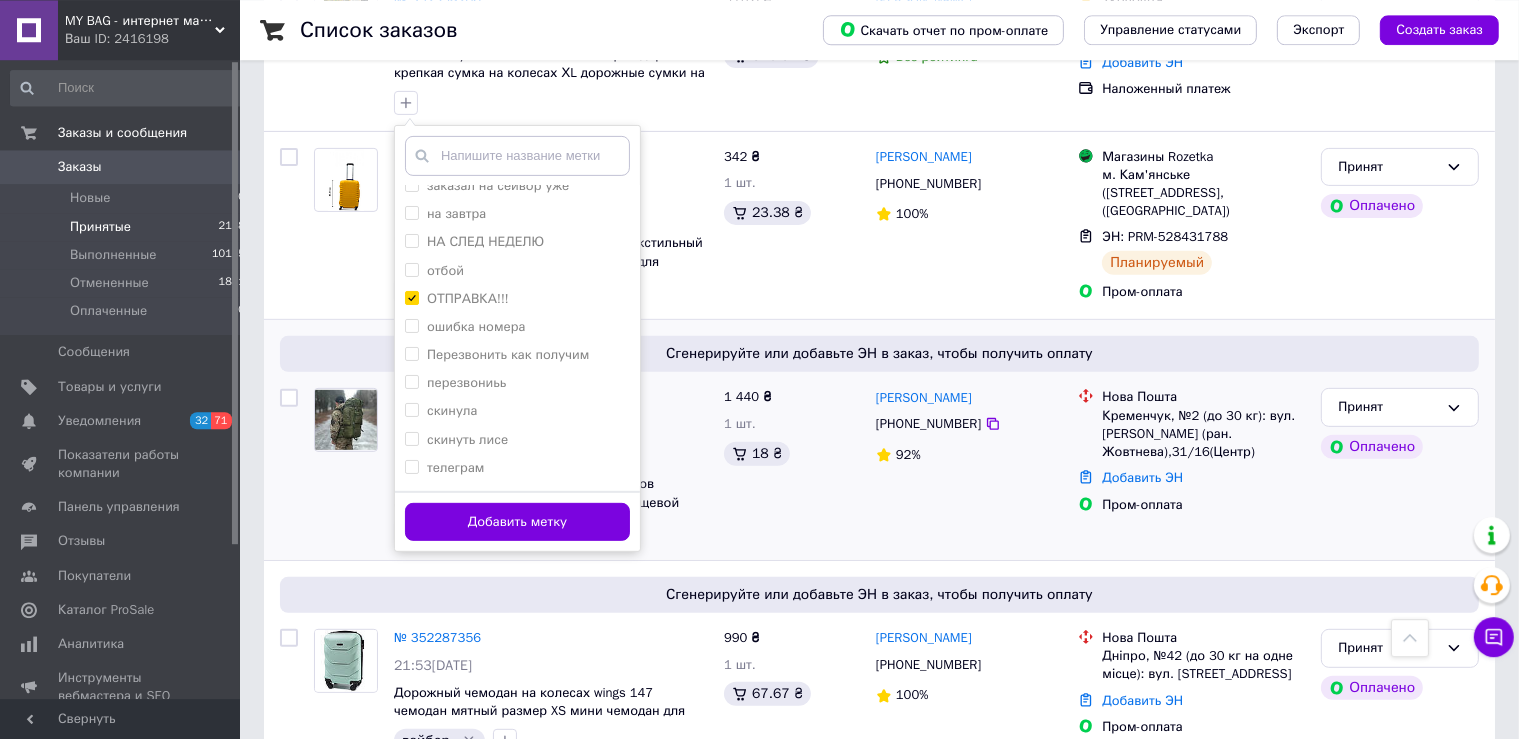 scroll, scrollTop: 739, scrollLeft: 0, axis: vertical 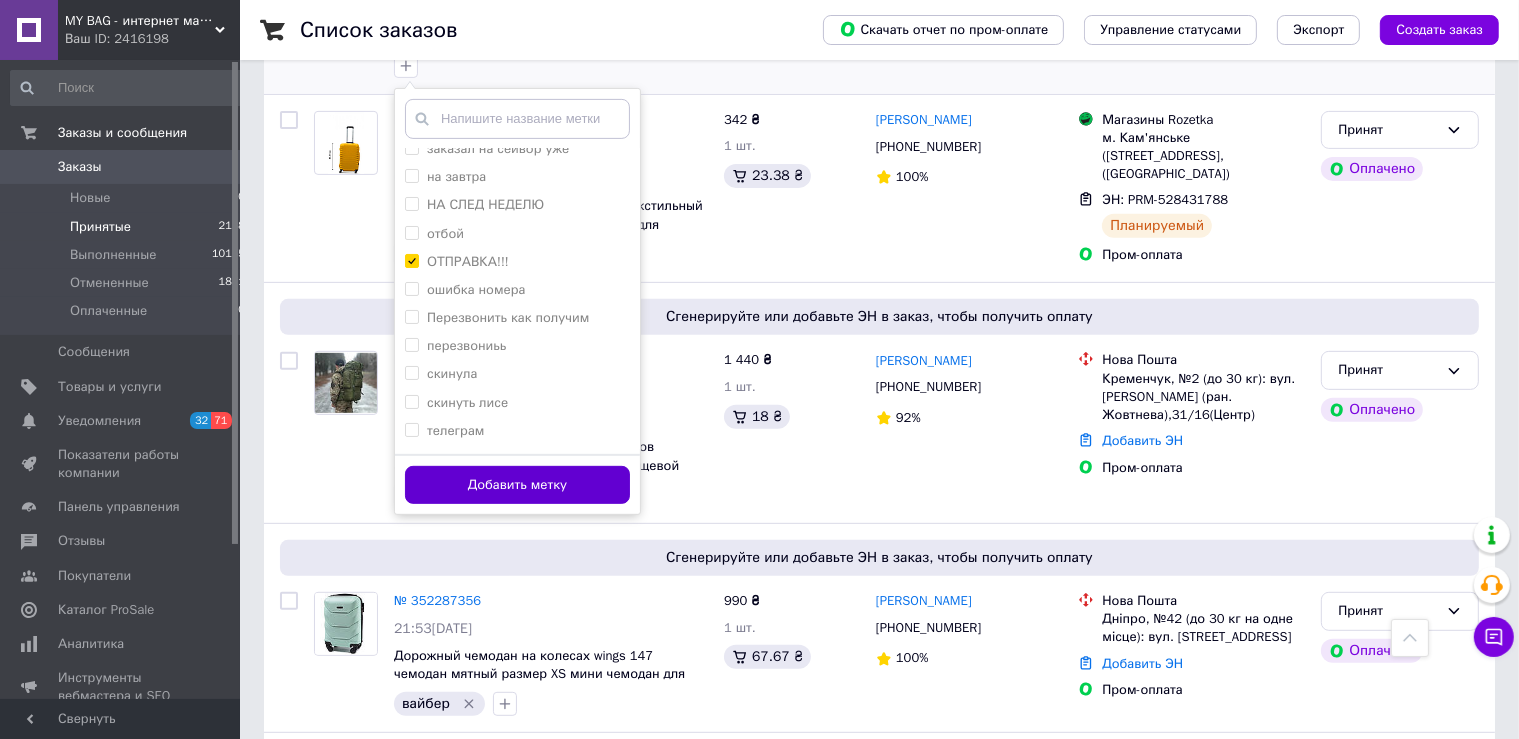 click on "Добавить метку" at bounding box center [517, 485] 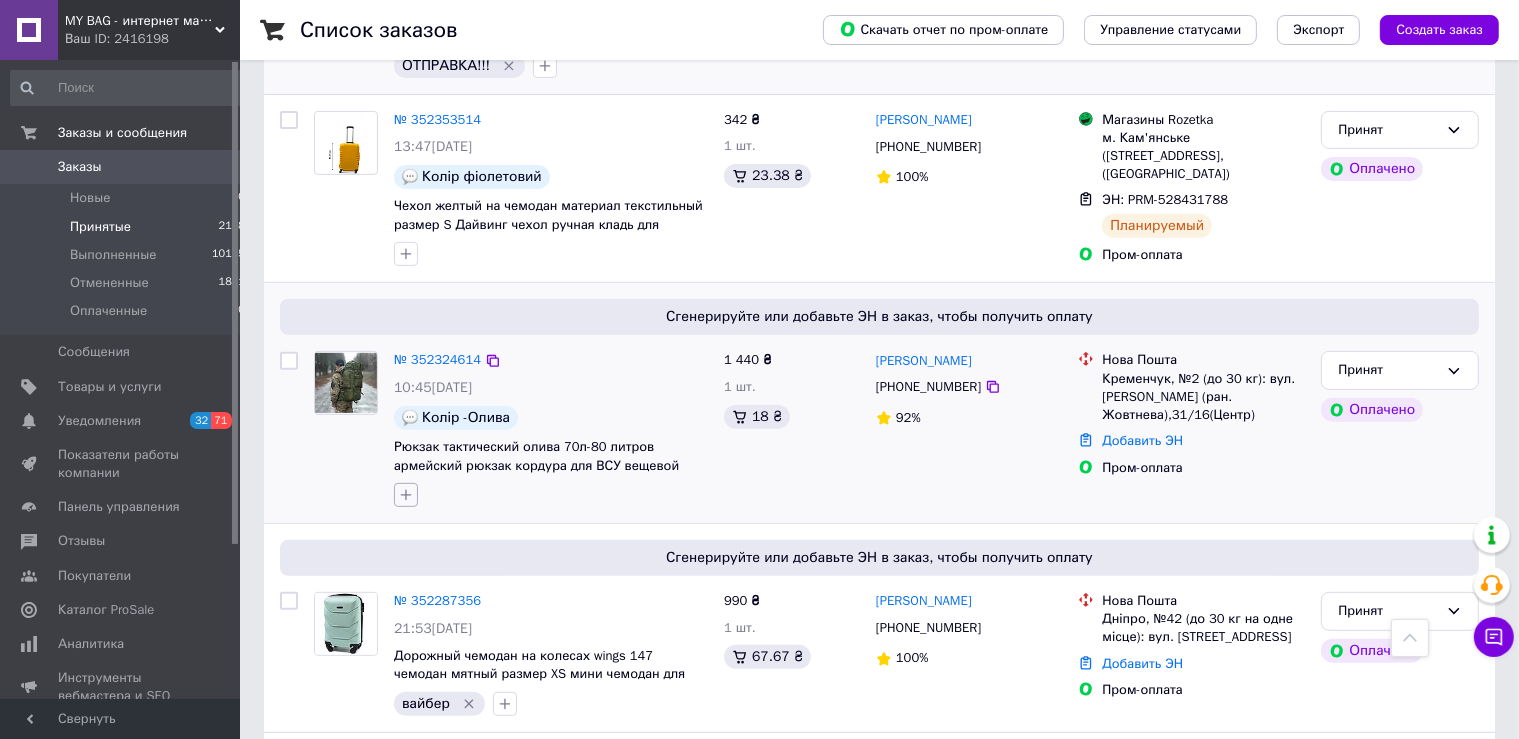 click 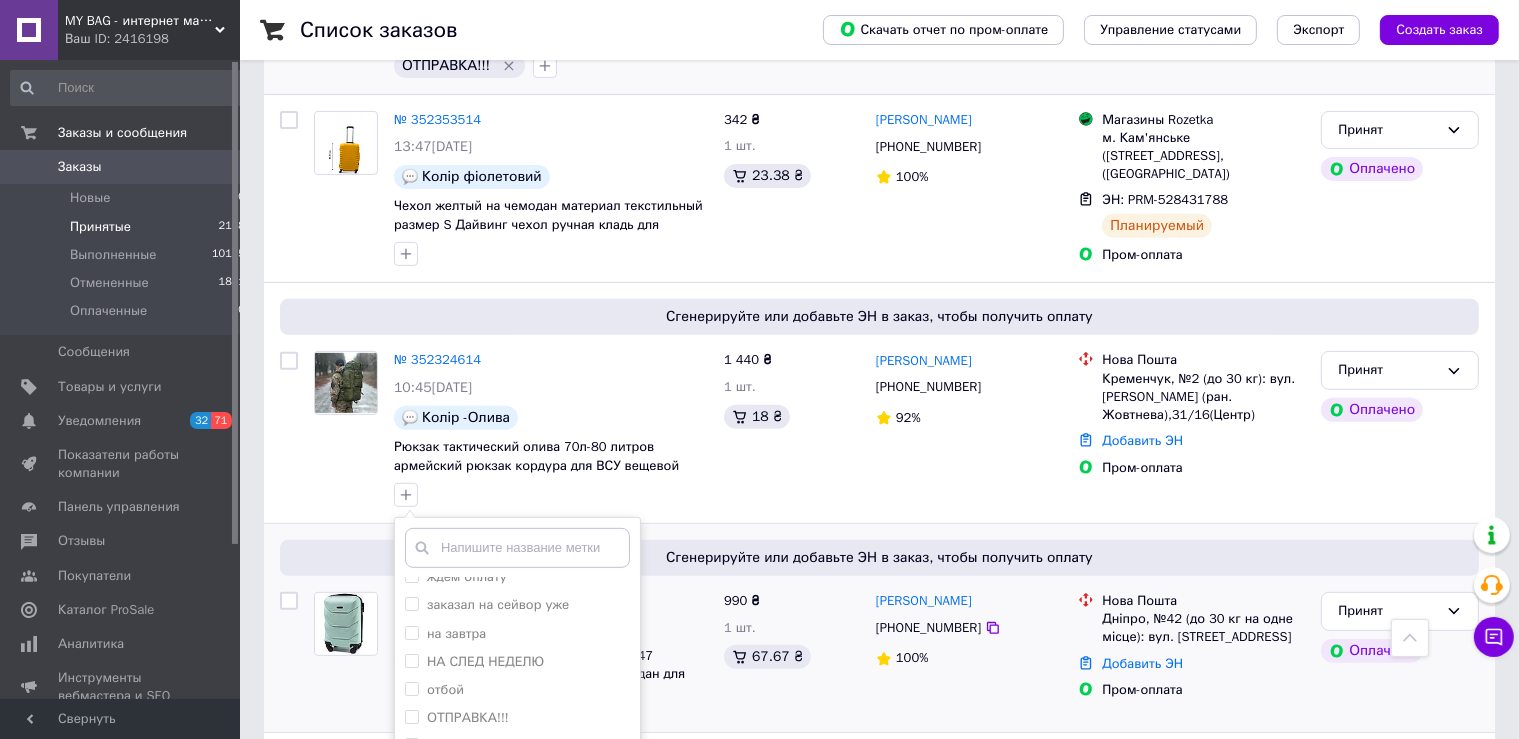 scroll, scrollTop: 211, scrollLeft: 0, axis: vertical 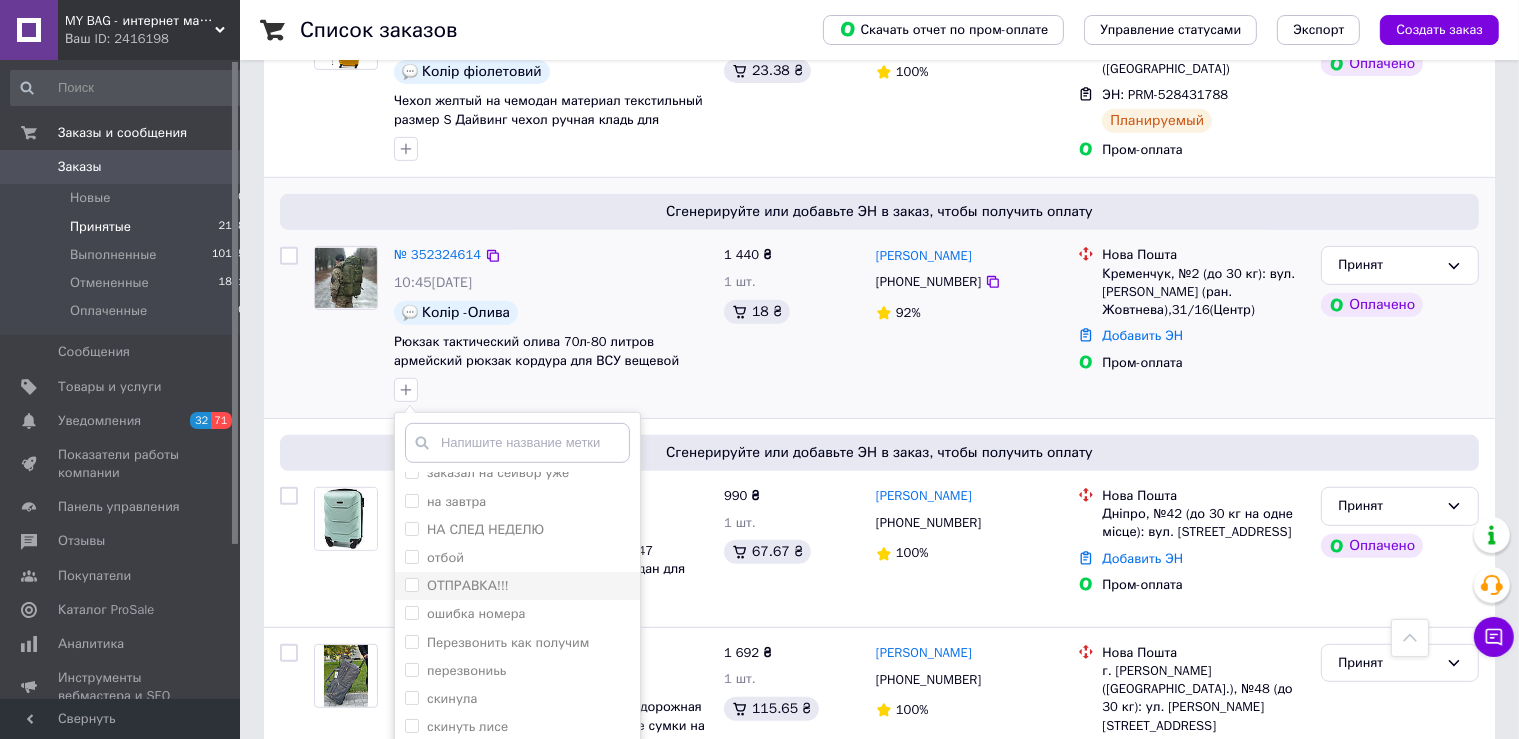 click on "ОТПРАВКА!!!" at bounding box center (517, 586) 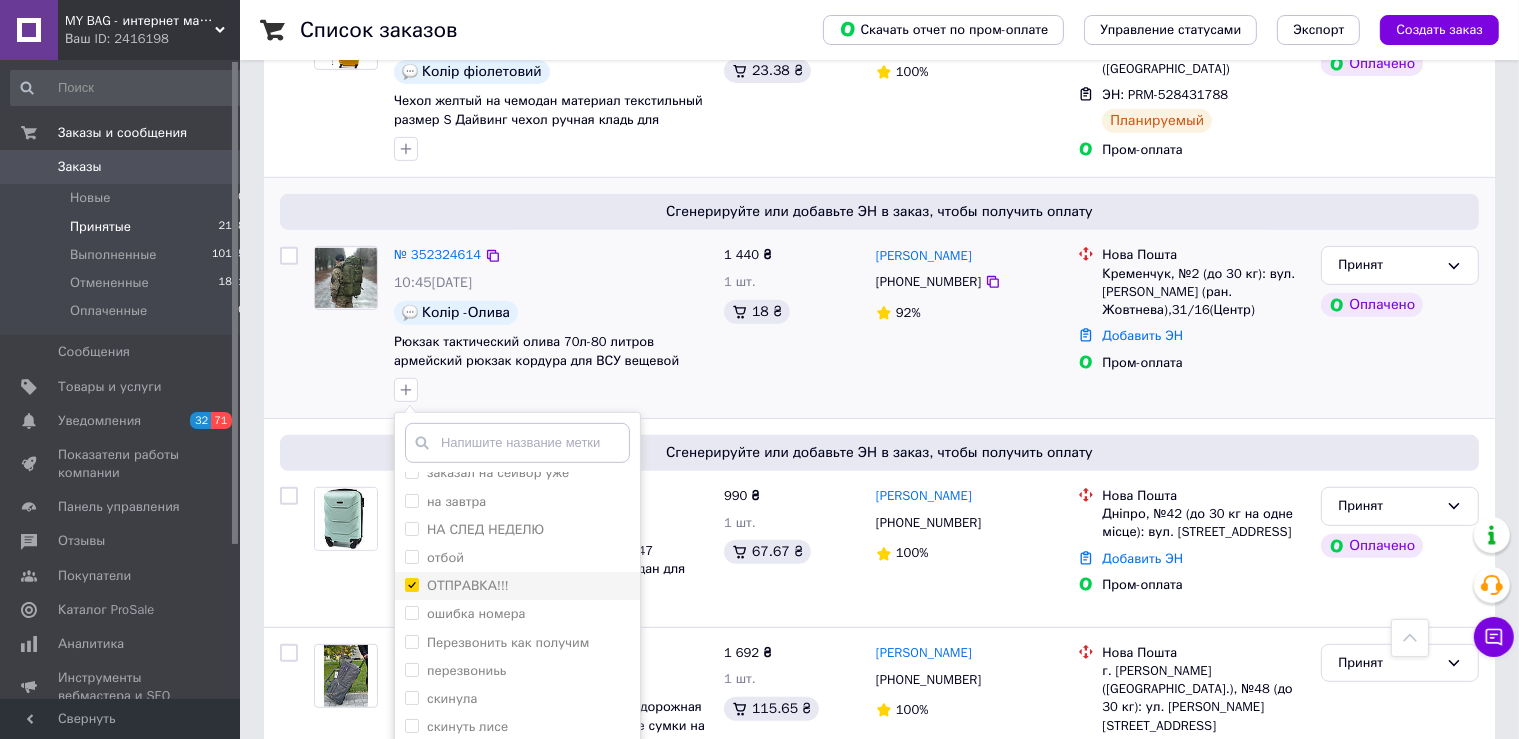 checkbox on "true" 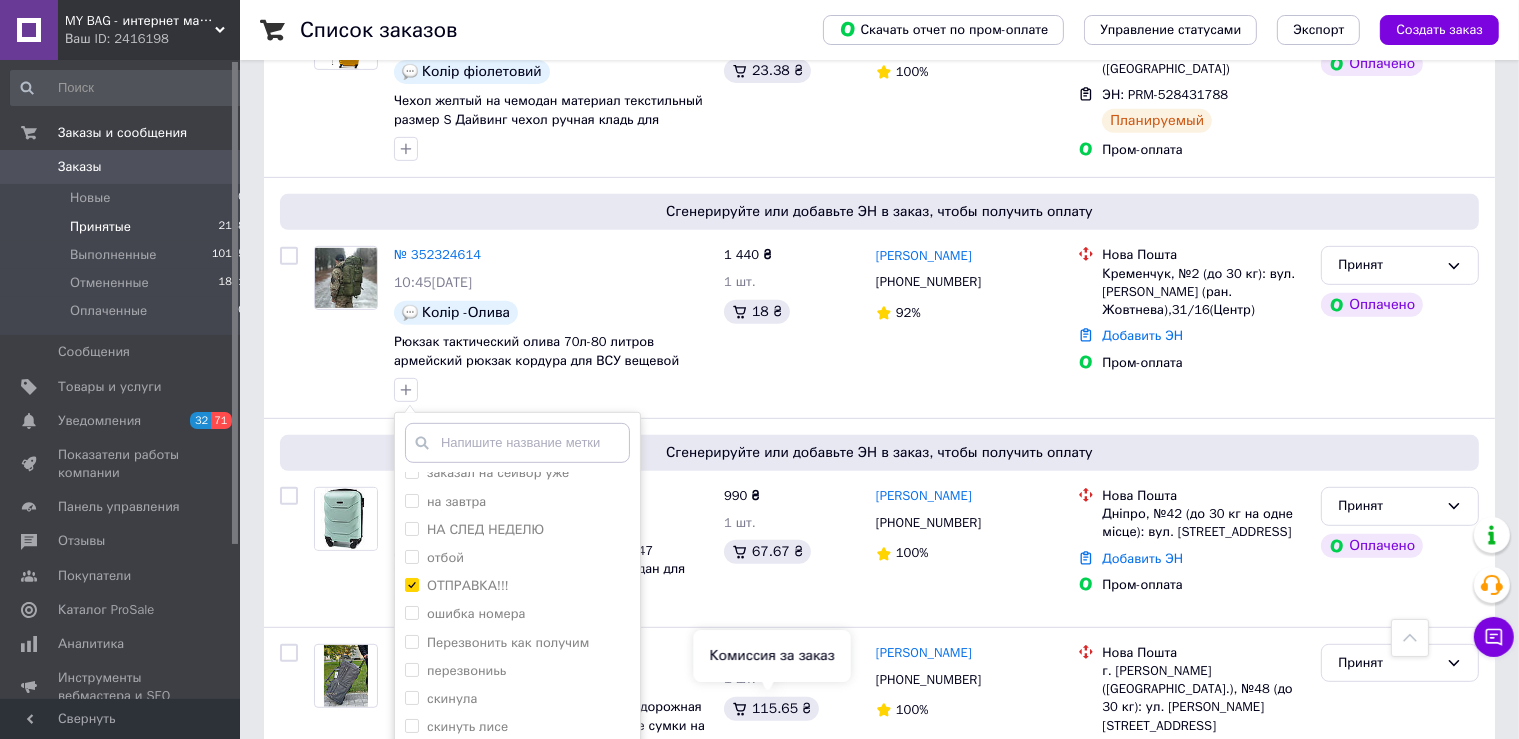scroll, scrollTop: 1267, scrollLeft: 0, axis: vertical 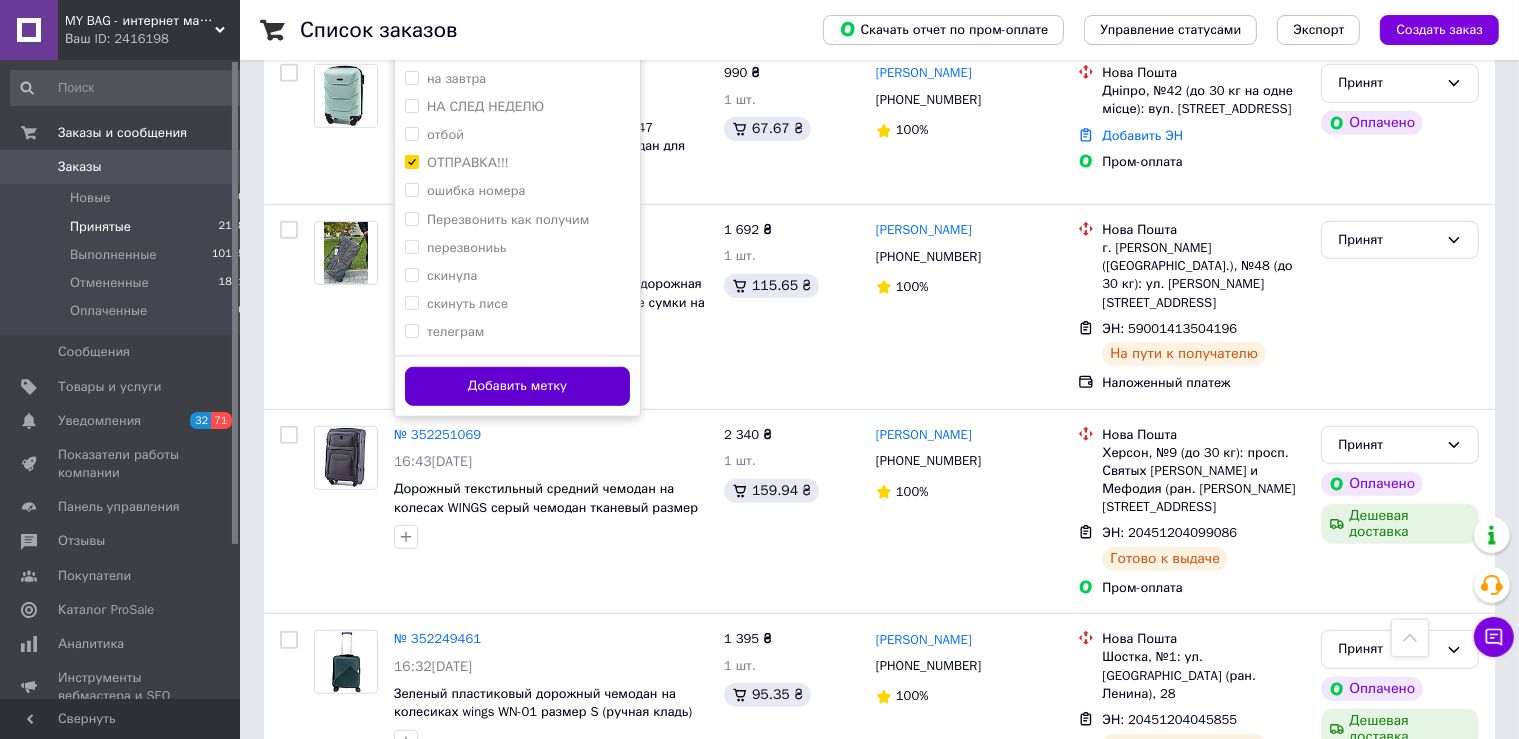 click on "Добавить метку" at bounding box center [517, 386] 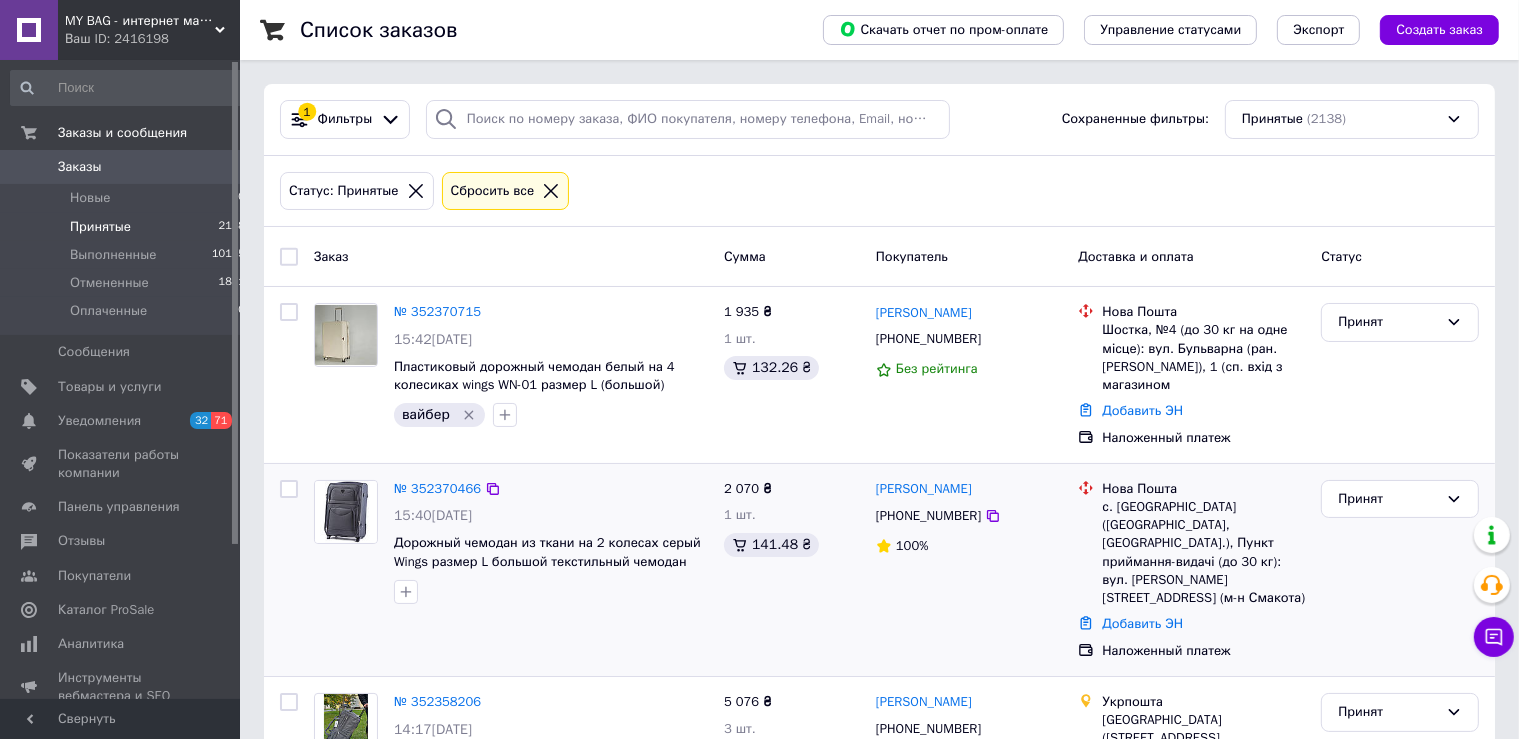 scroll, scrollTop: 211, scrollLeft: 0, axis: vertical 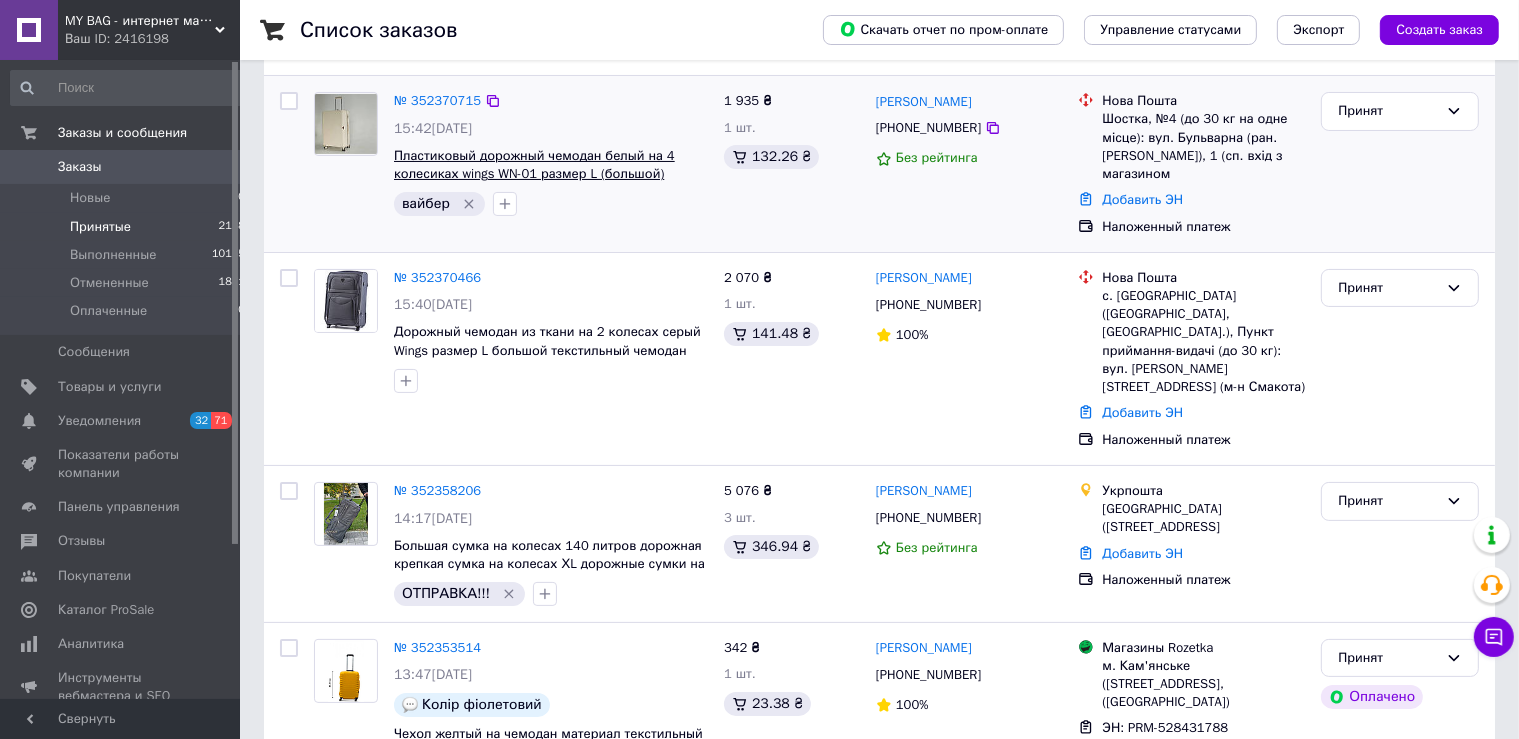 click on "Пластиковый дорожный чемодан белый на 4 колесиках wings WN-01 размер L (большой) пластиковый, поликарбонат" at bounding box center [534, 174] 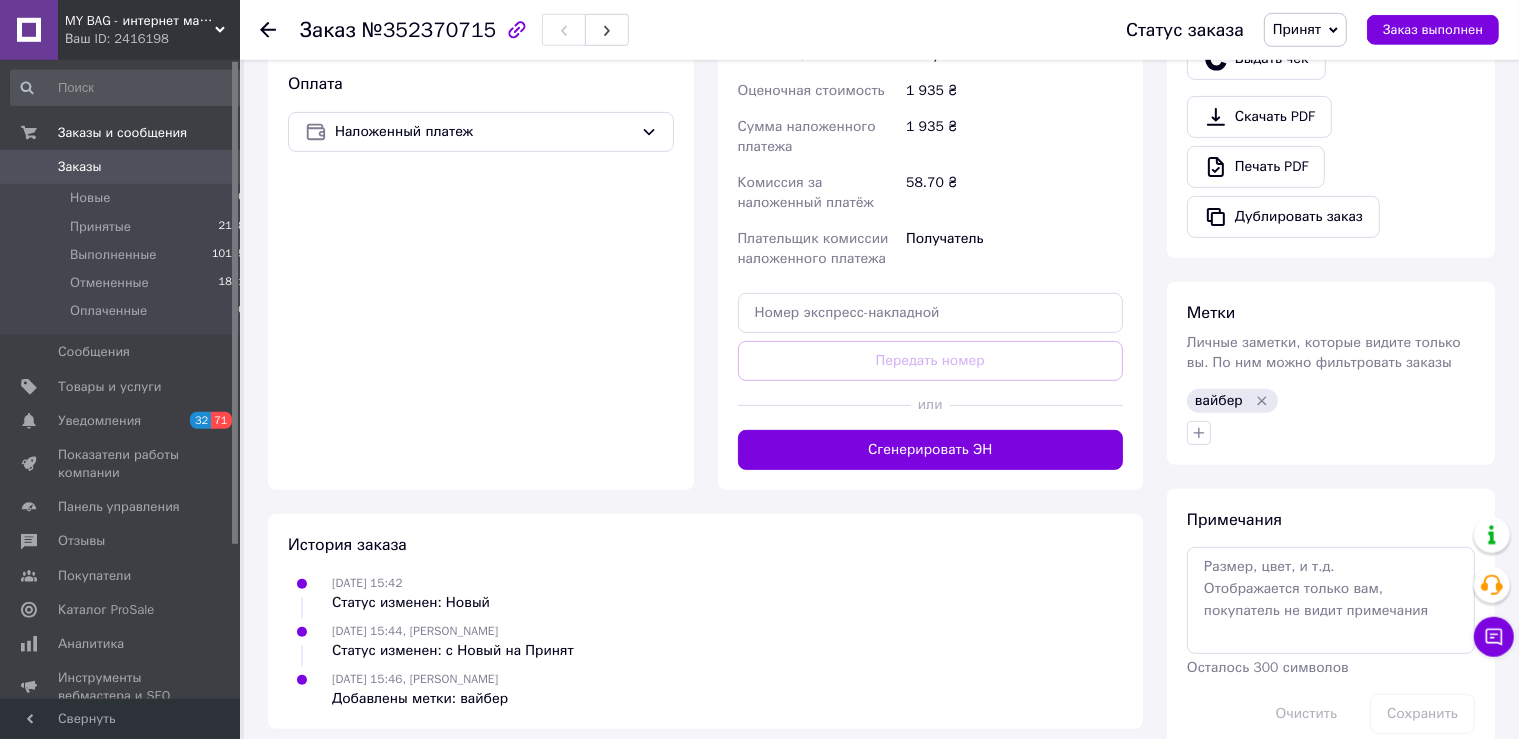 scroll, scrollTop: 733, scrollLeft: 0, axis: vertical 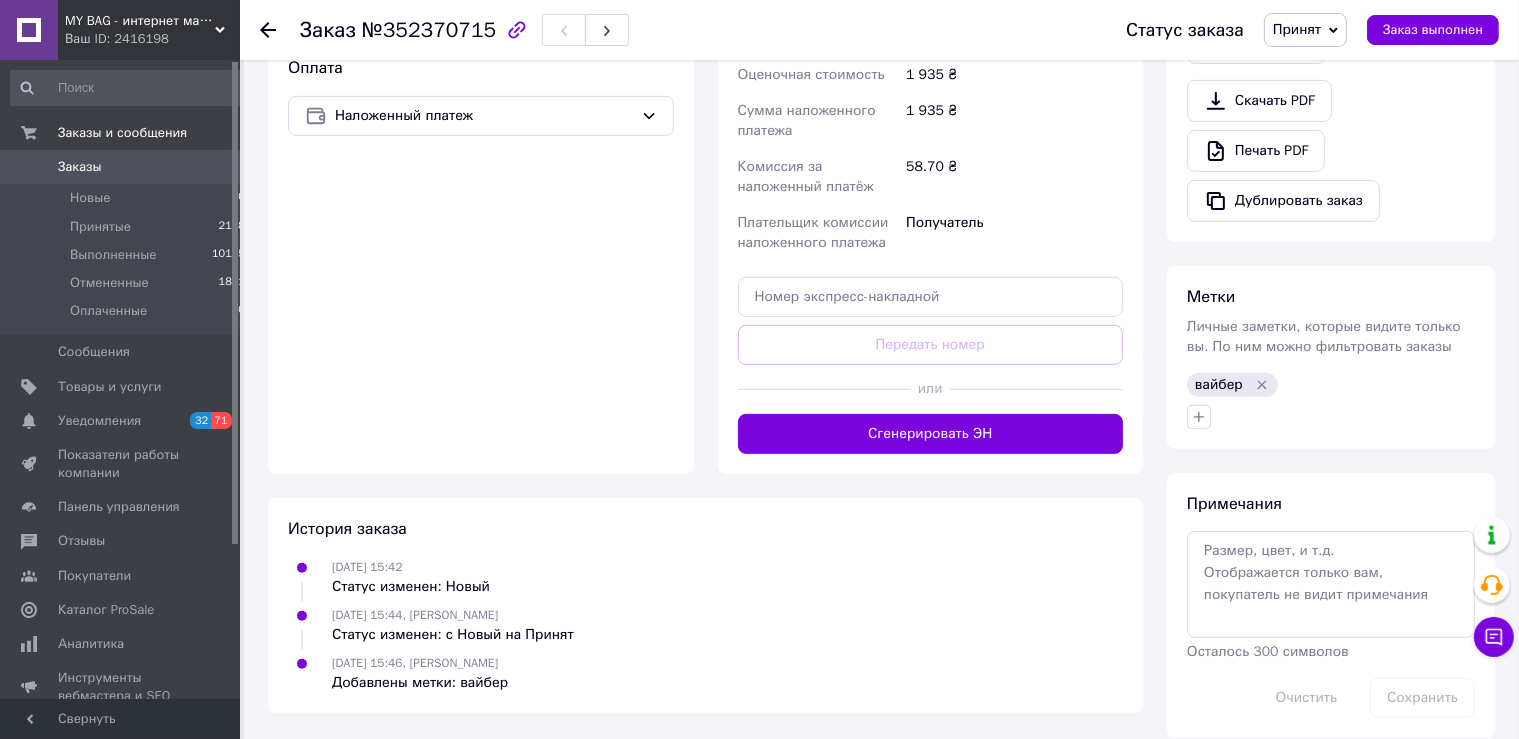 click 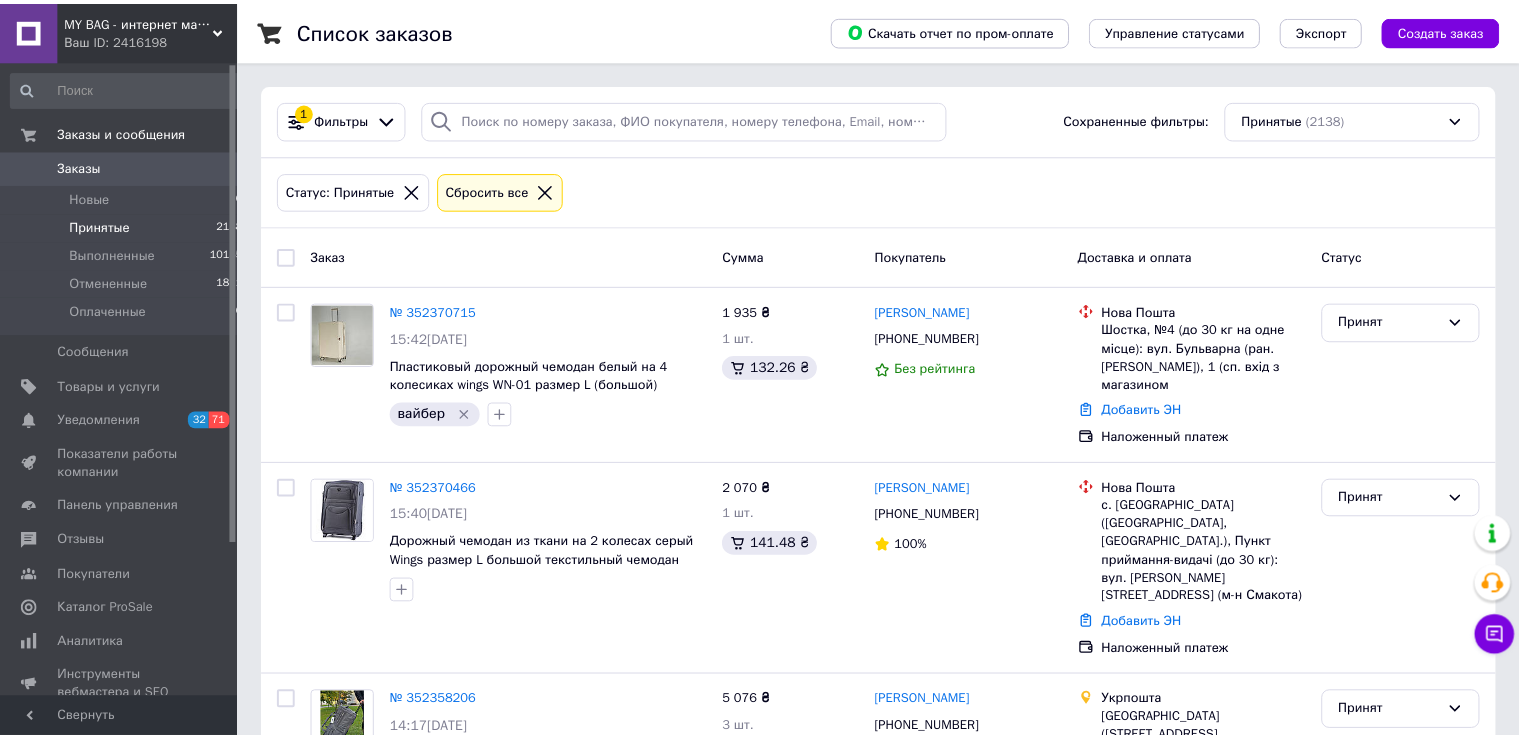 scroll, scrollTop: 211, scrollLeft: 0, axis: vertical 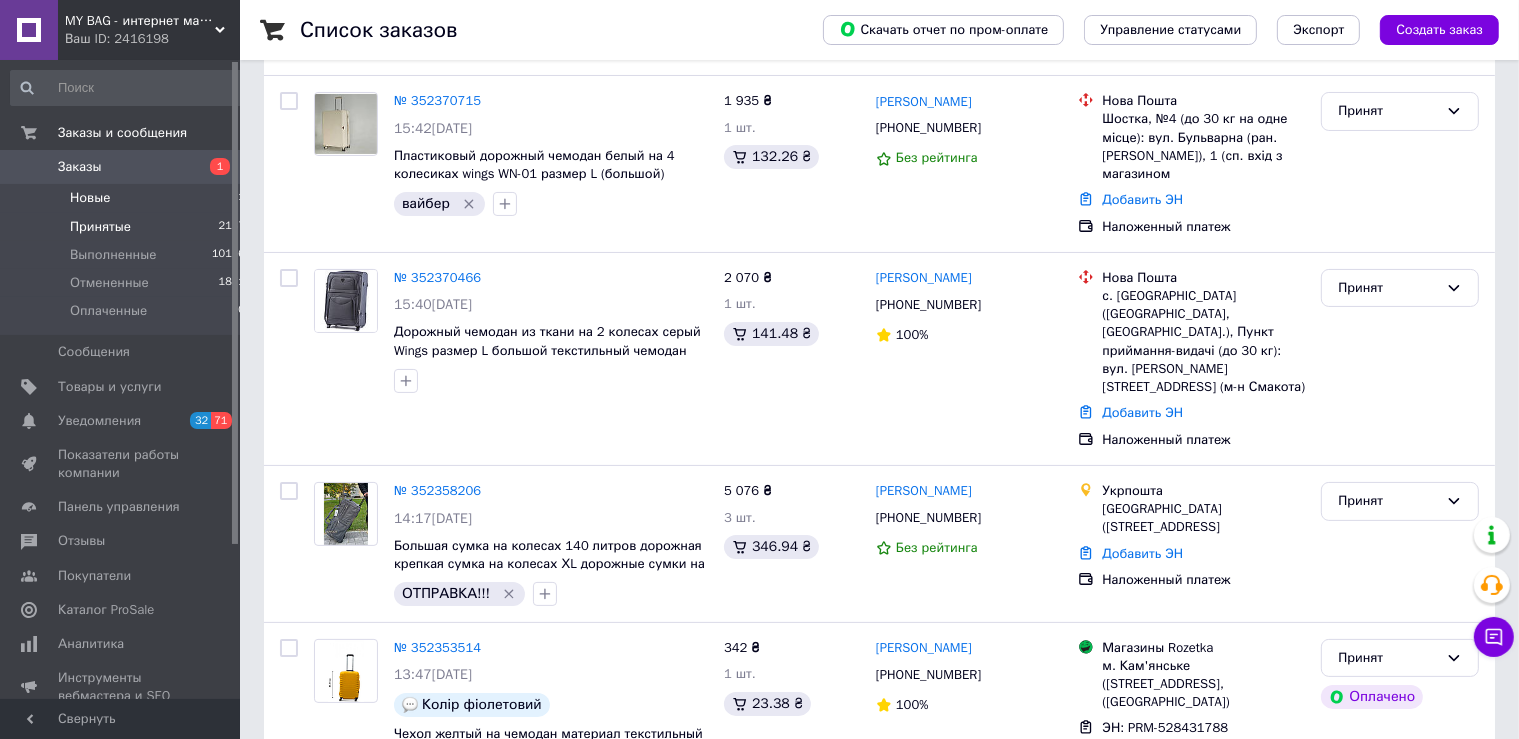 click on "Новые 1" at bounding box center (128, 198) 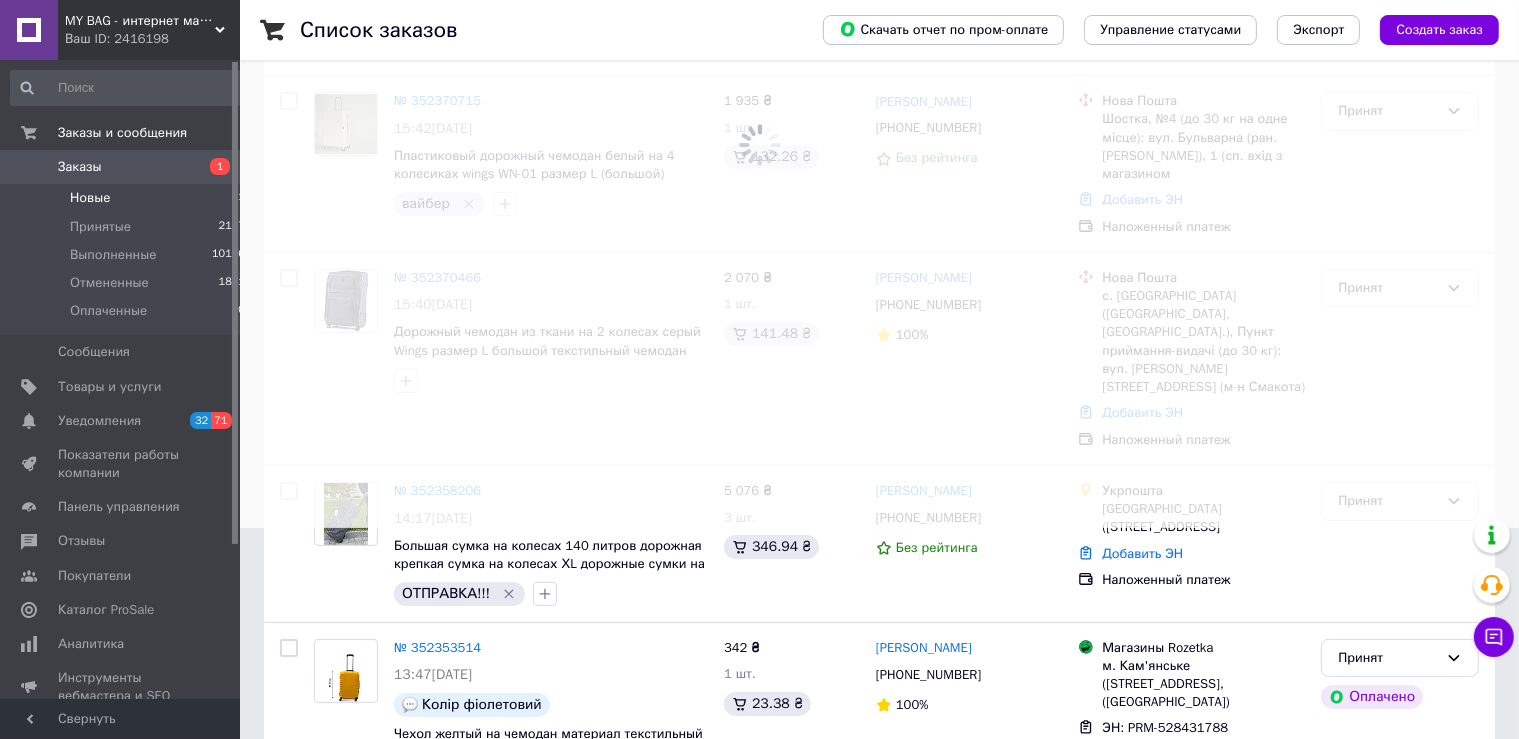 scroll, scrollTop: 0, scrollLeft: 0, axis: both 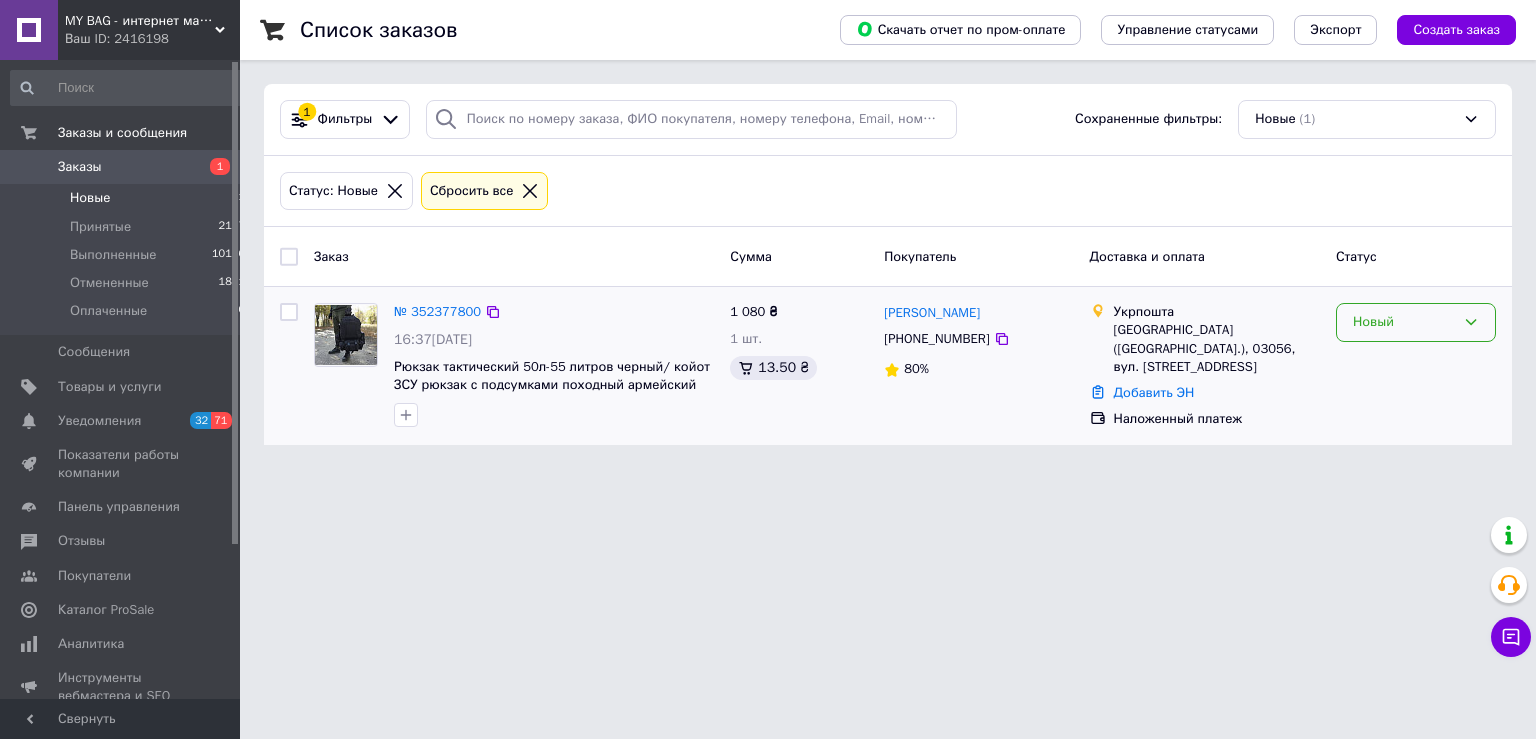 click on "Новый" at bounding box center (1404, 322) 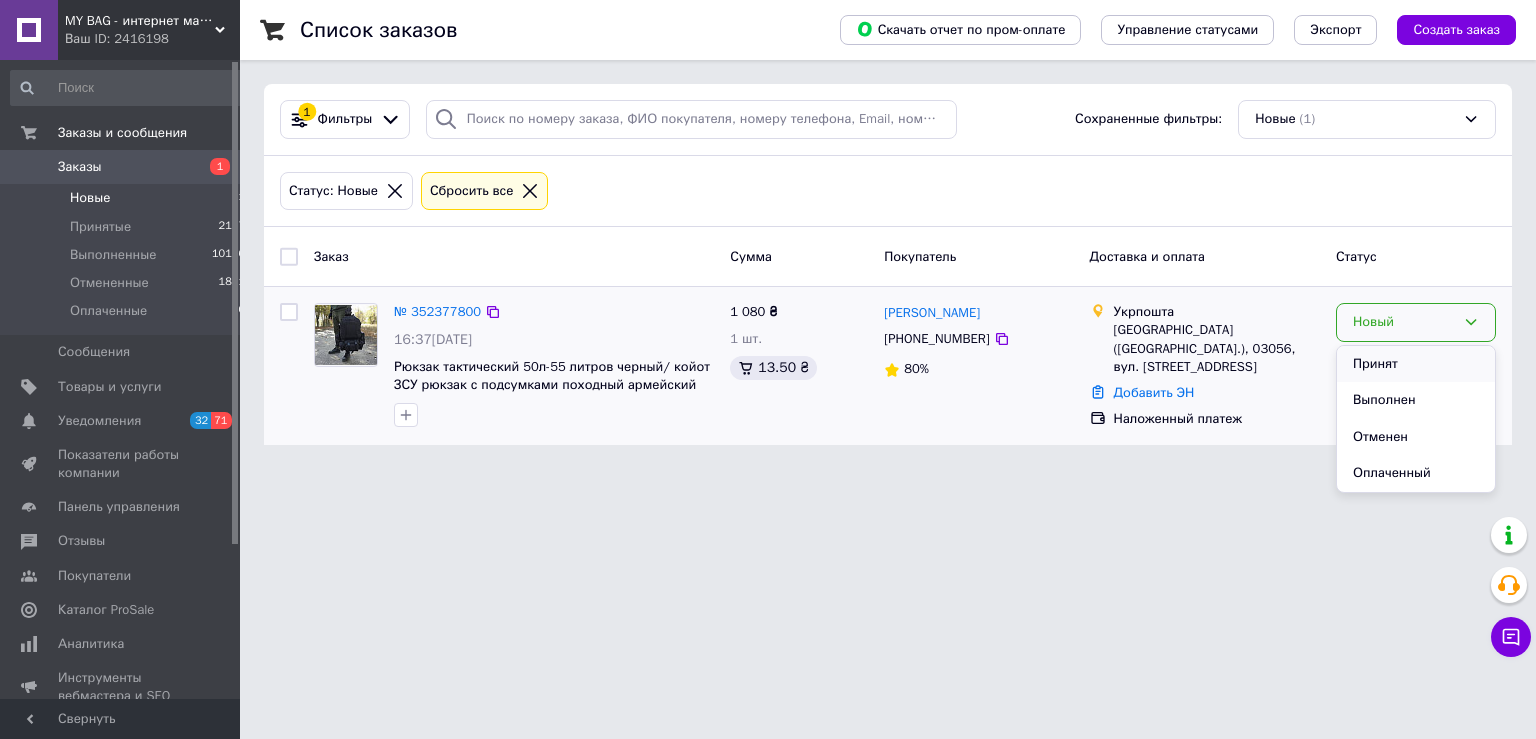 click on "Принят" at bounding box center (1416, 364) 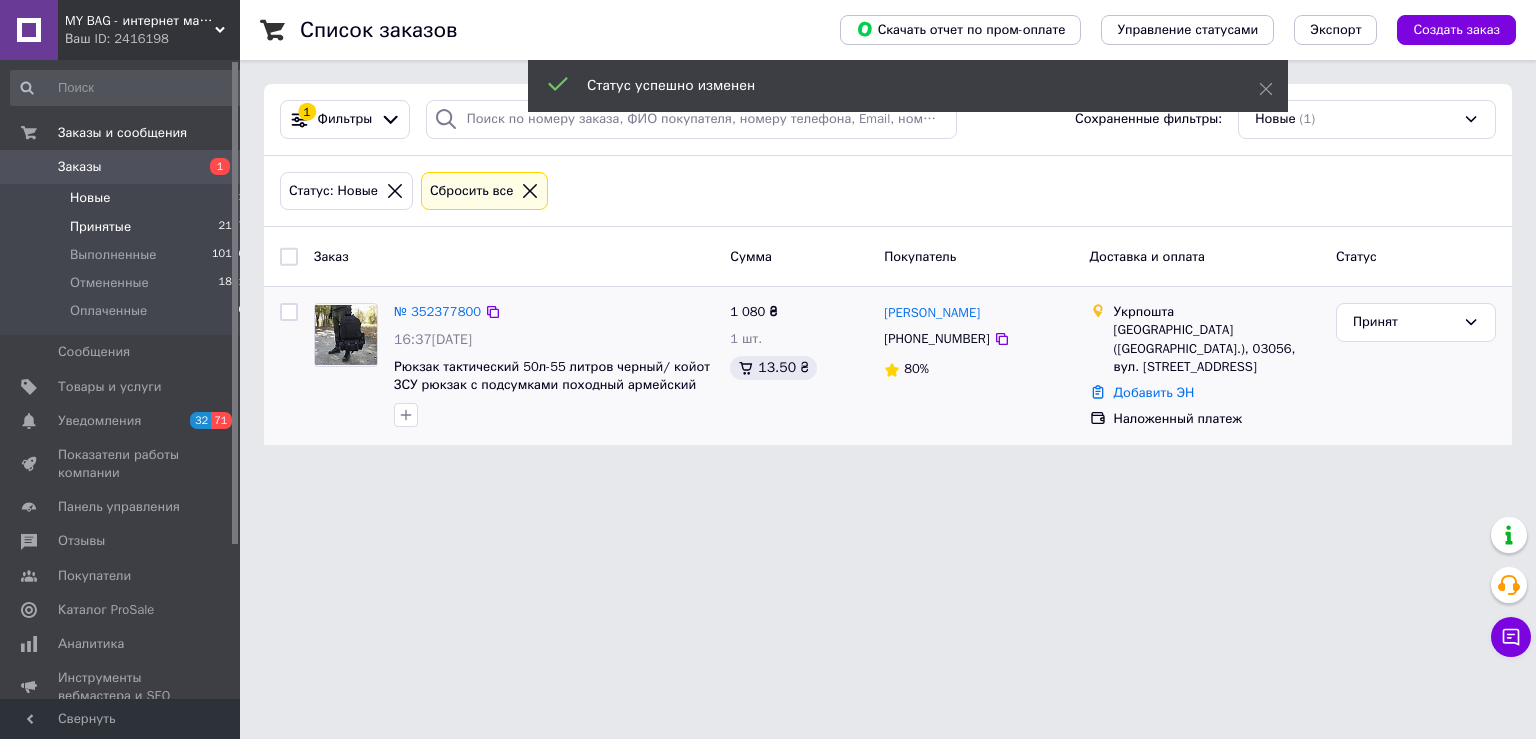 click on "Принятые 2137" at bounding box center (128, 227) 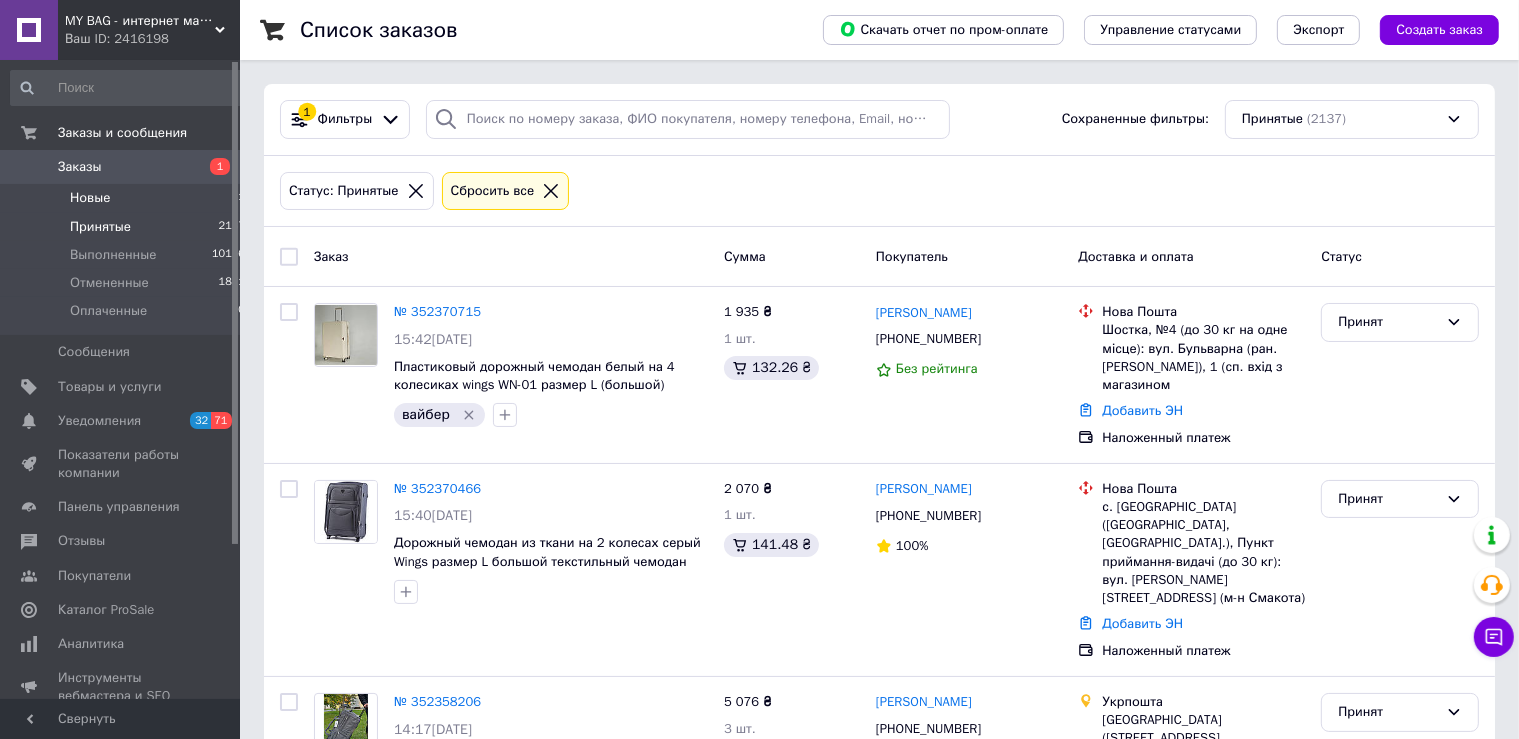 click on "Новые" at bounding box center [90, 198] 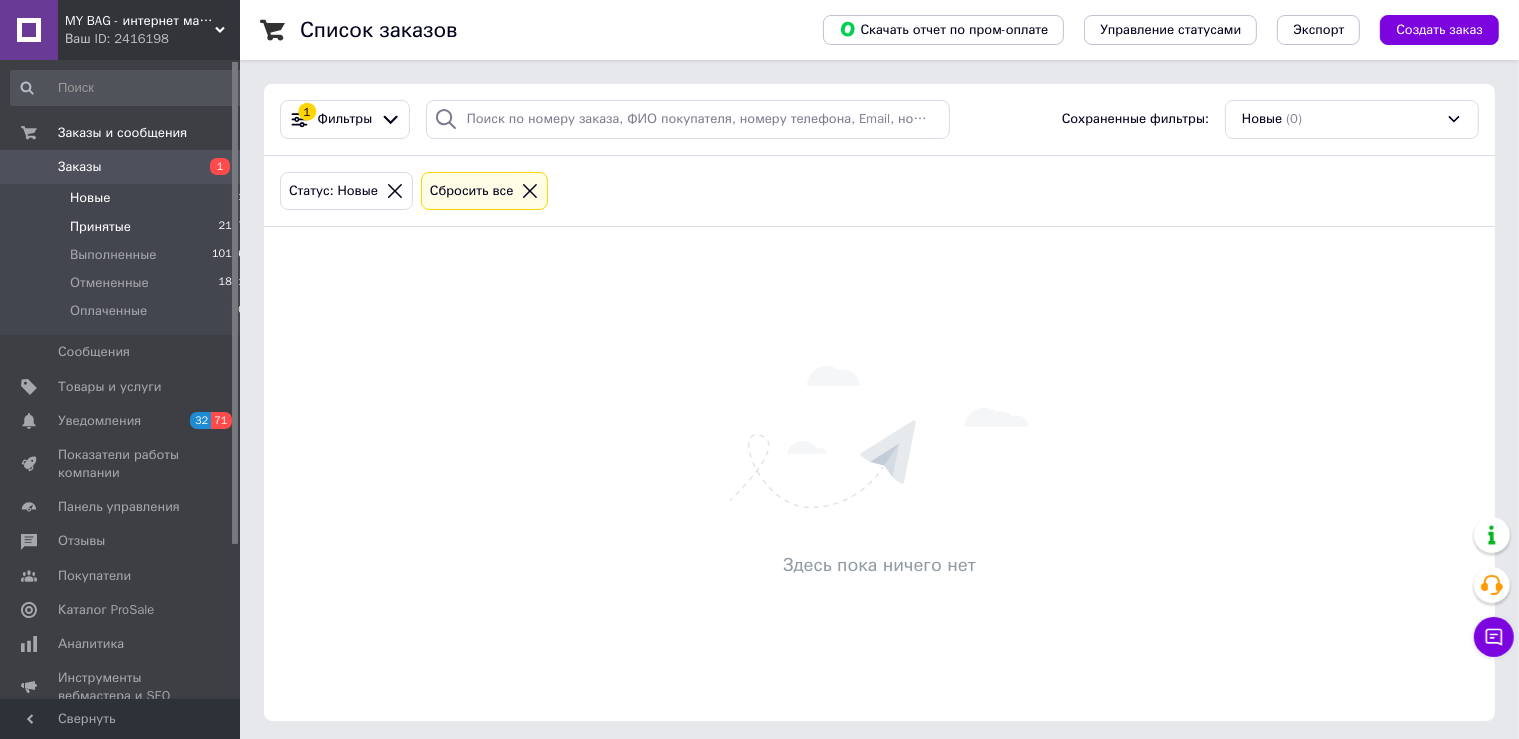 click on "Принятые" at bounding box center (100, 227) 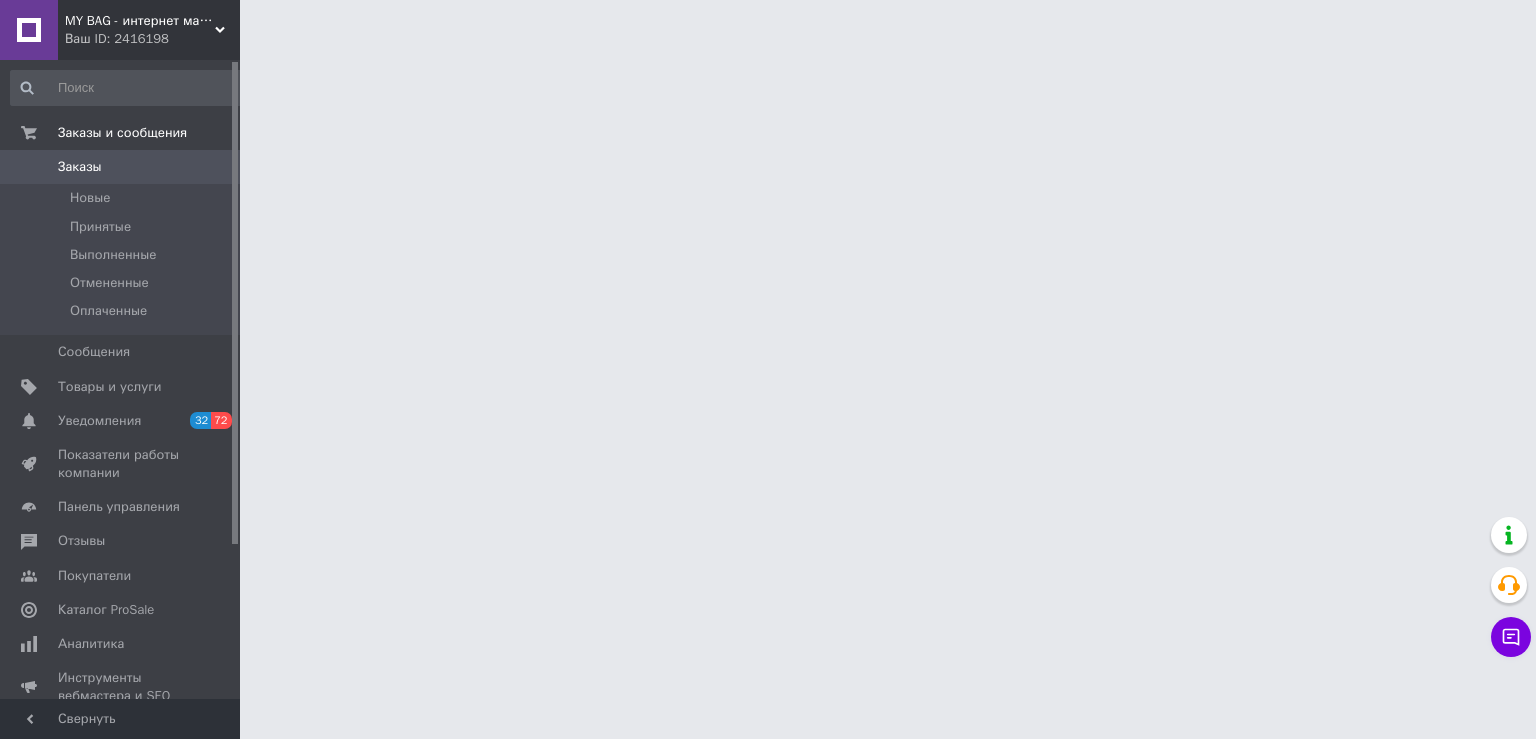 scroll, scrollTop: 0, scrollLeft: 0, axis: both 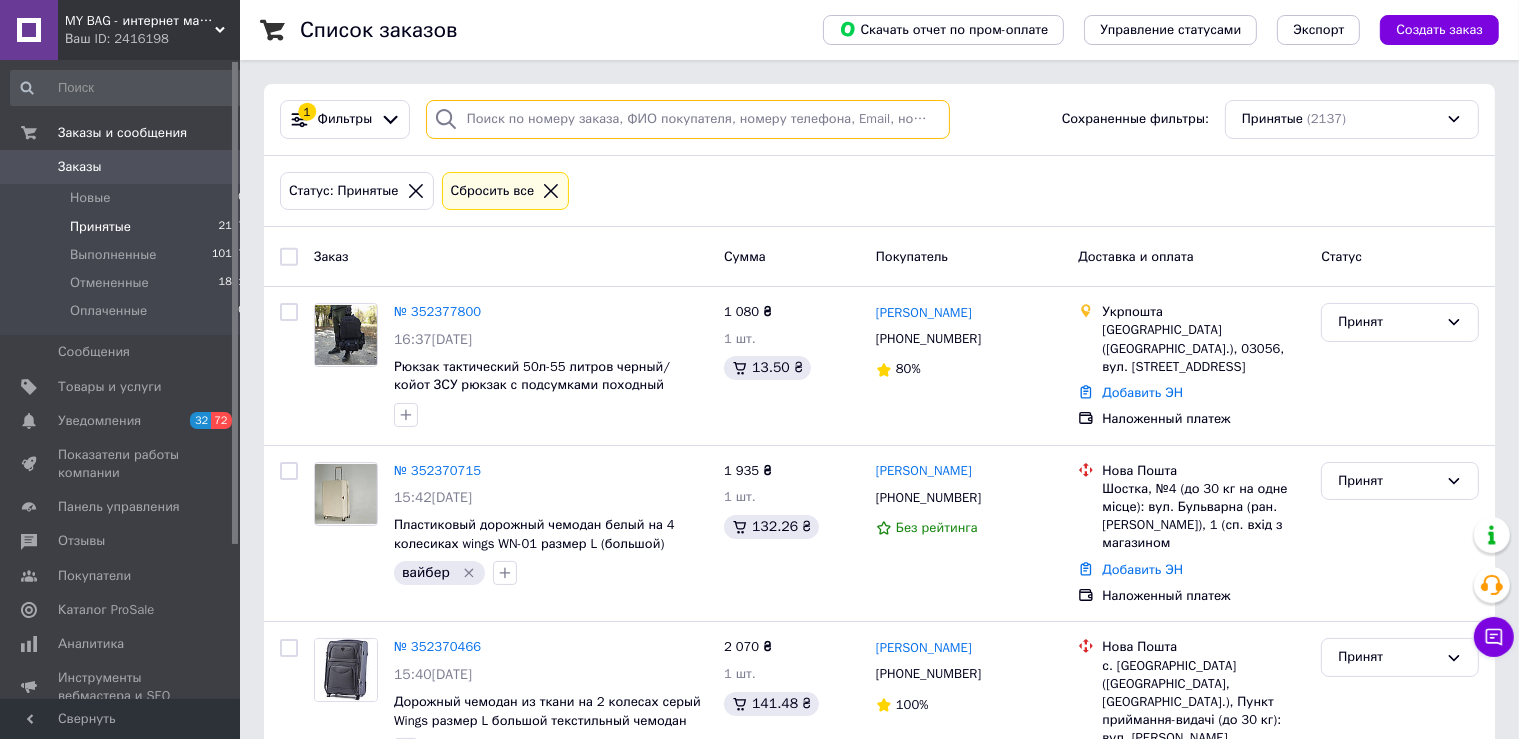click at bounding box center [688, 119] 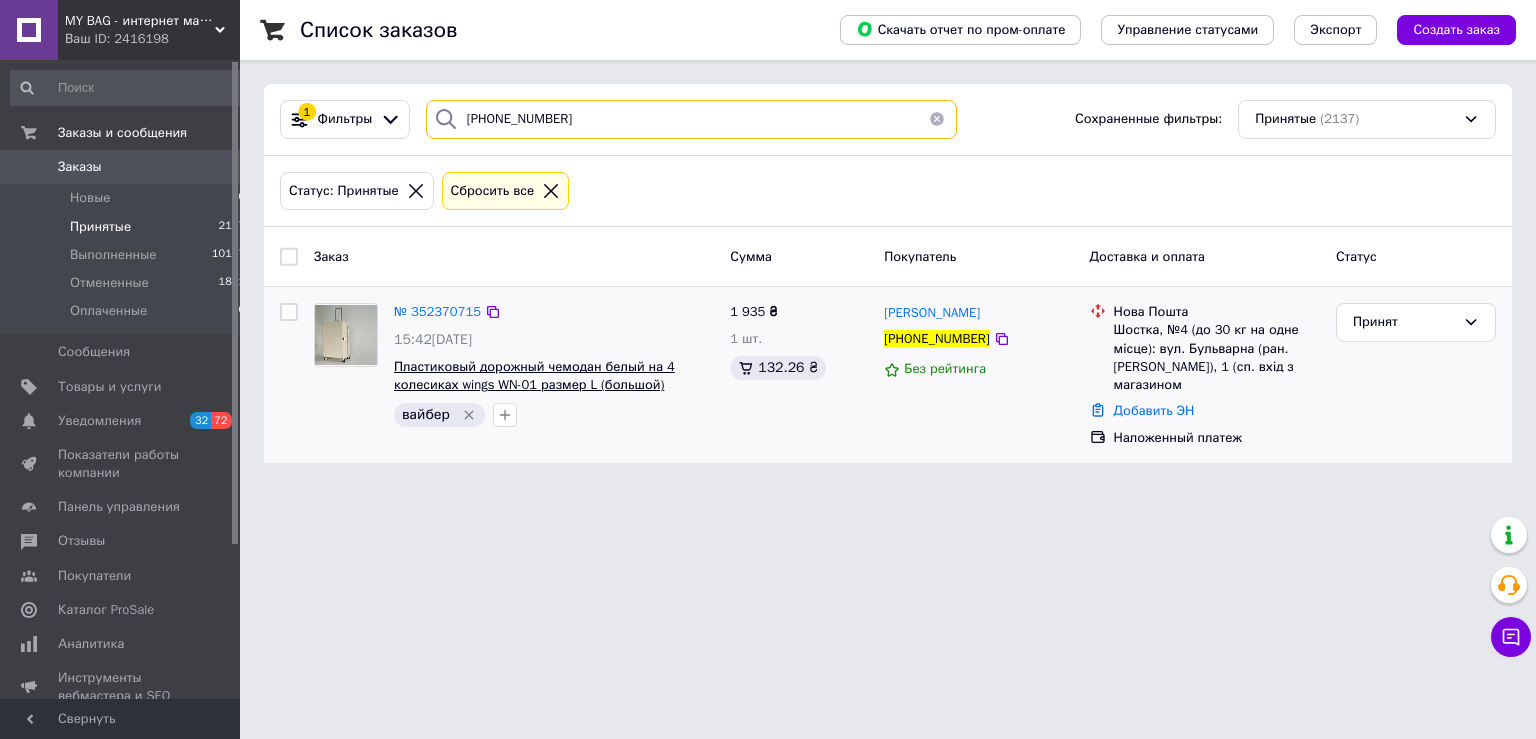 type on "[PHONE_NUMBER]" 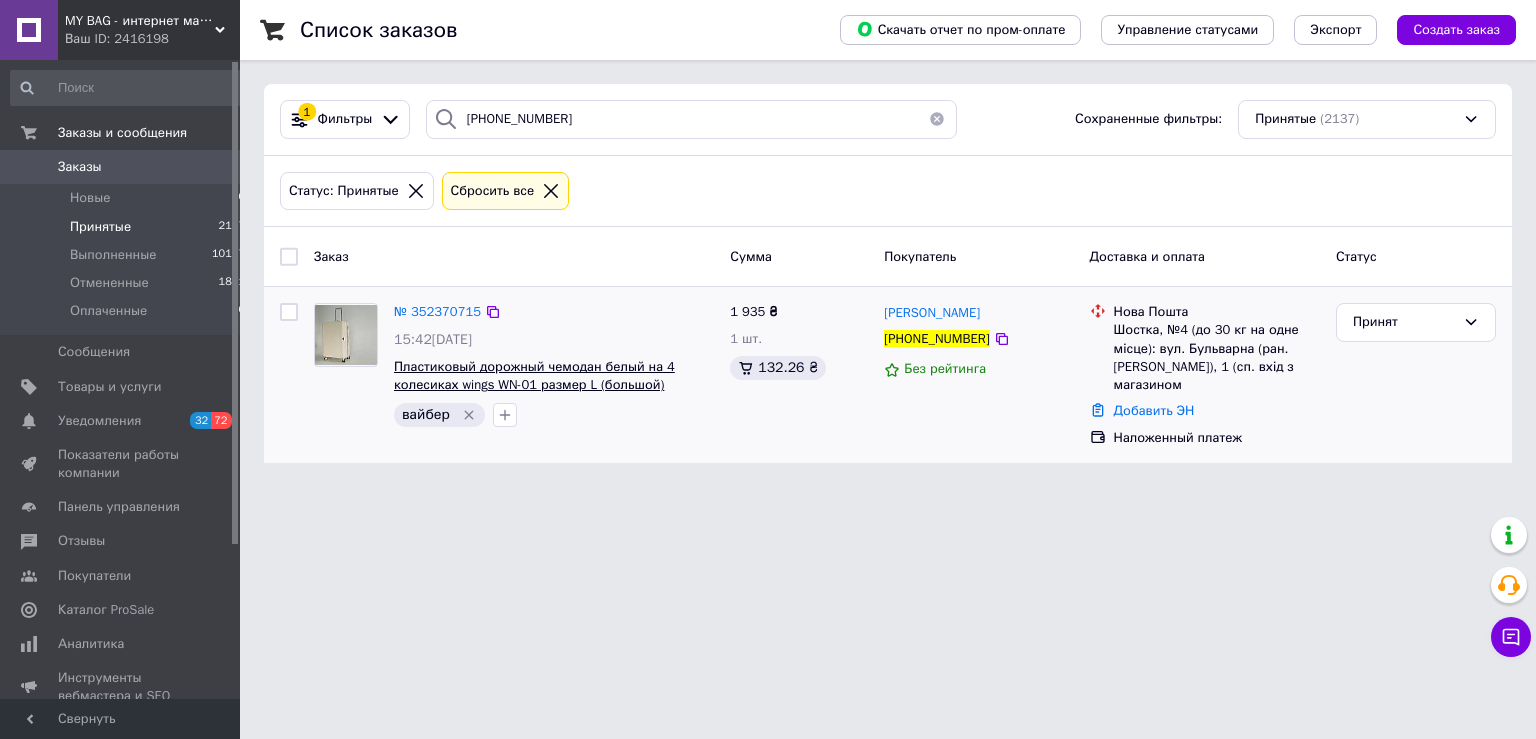 click on "Пластиковый дорожный чемодан белый на 4 колесиках wings WN-01 размер L (большой) пластиковый, поликарбонат" at bounding box center [534, 385] 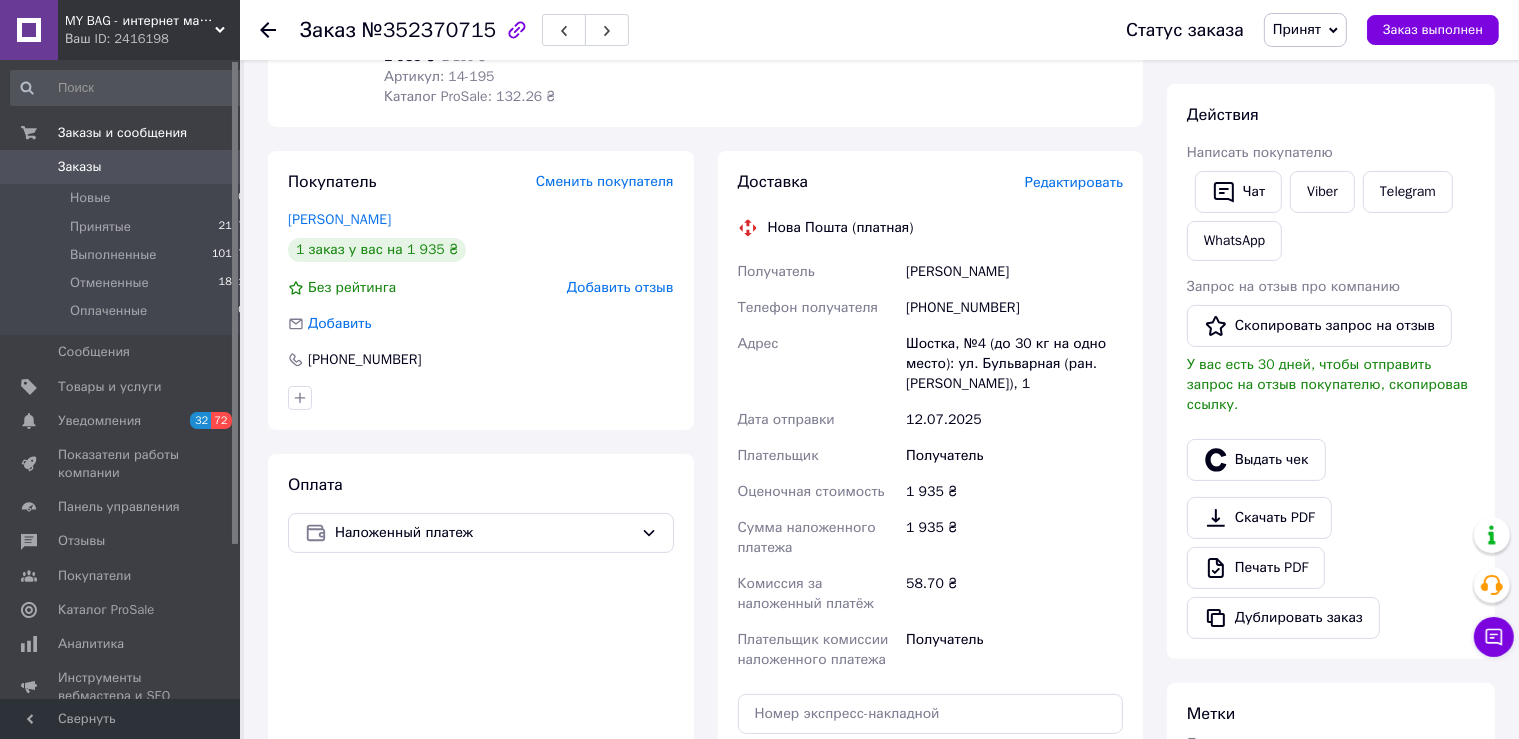 scroll, scrollTop: 0, scrollLeft: 0, axis: both 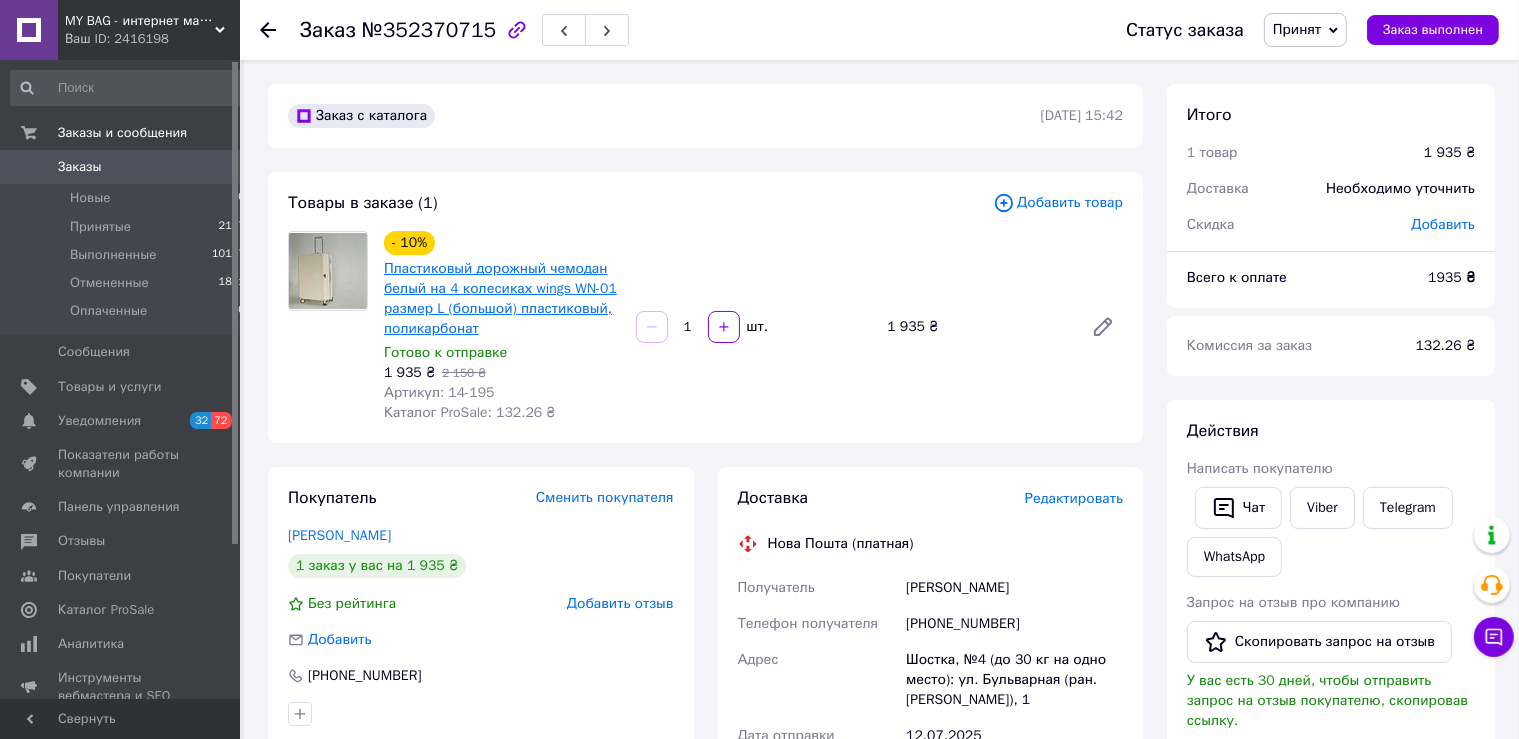click on "Пластиковый дорожный чемодан белый на 4 колесиках wings WN-01 размер L (большой) пластиковый, поликарбонат" at bounding box center (500, 298) 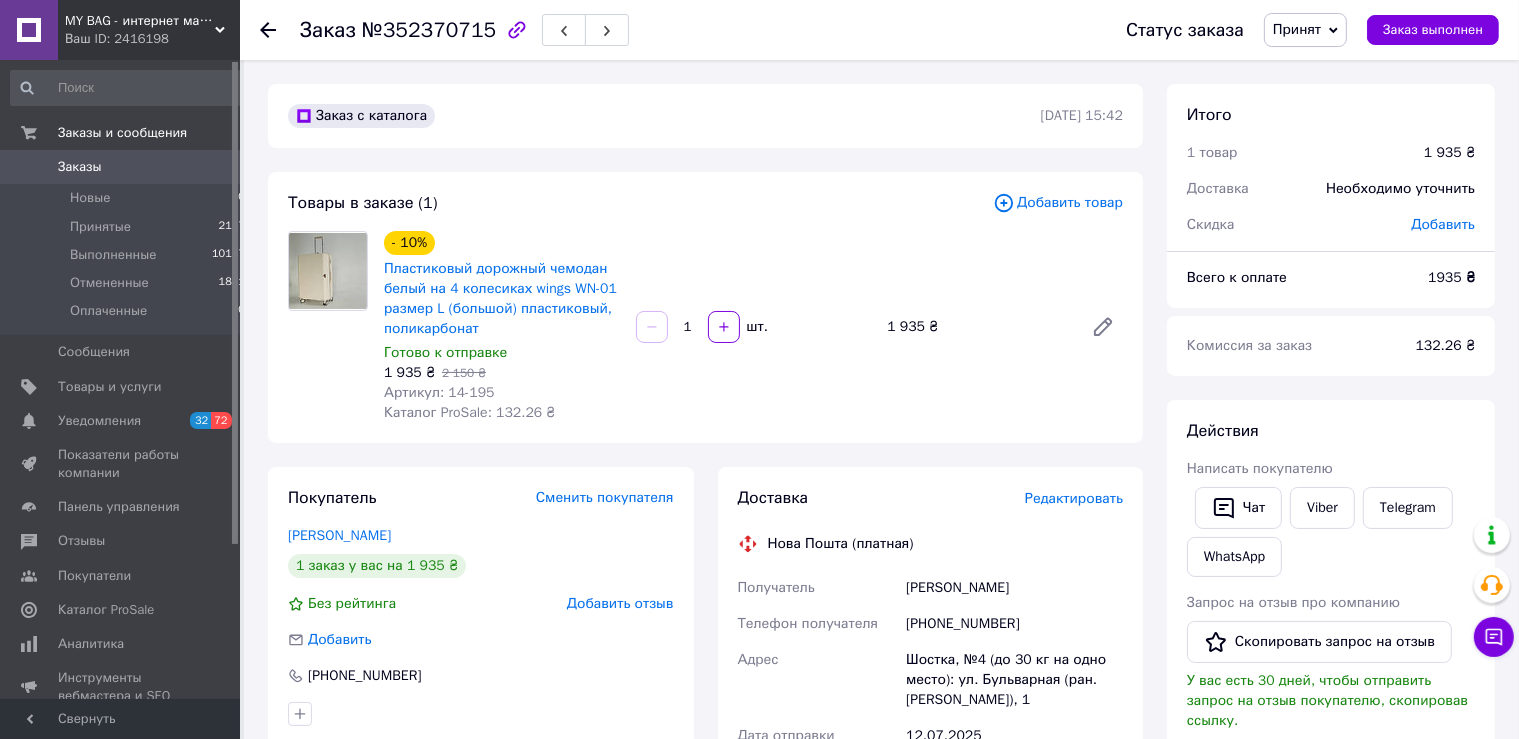 click 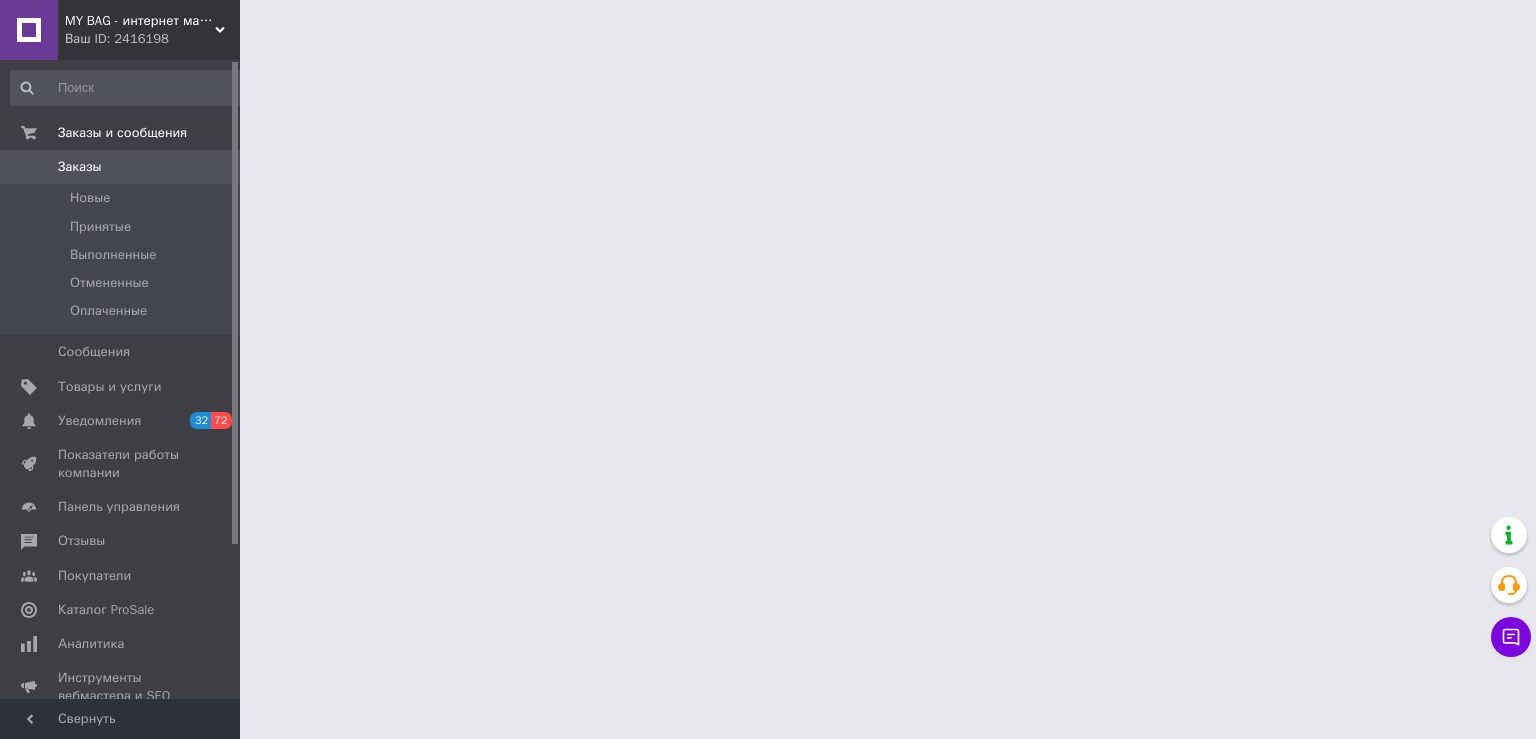 scroll, scrollTop: 0, scrollLeft: 0, axis: both 